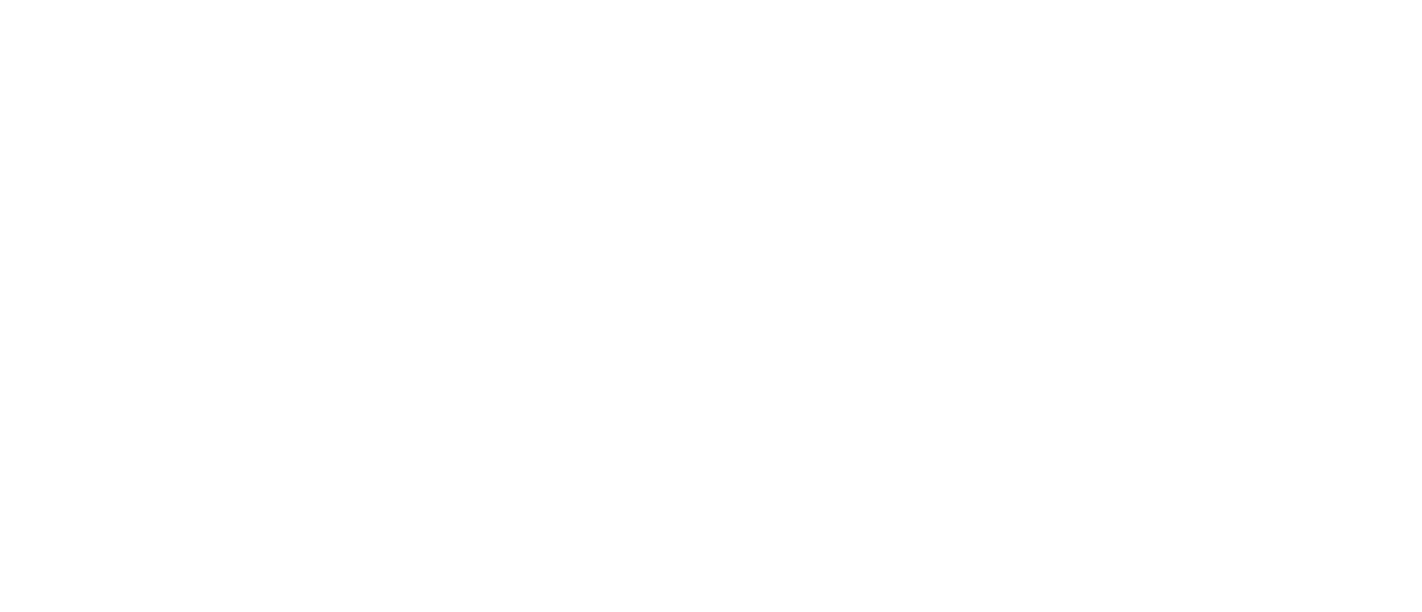 scroll, scrollTop: 0, scrollLeft: 0, axis: both 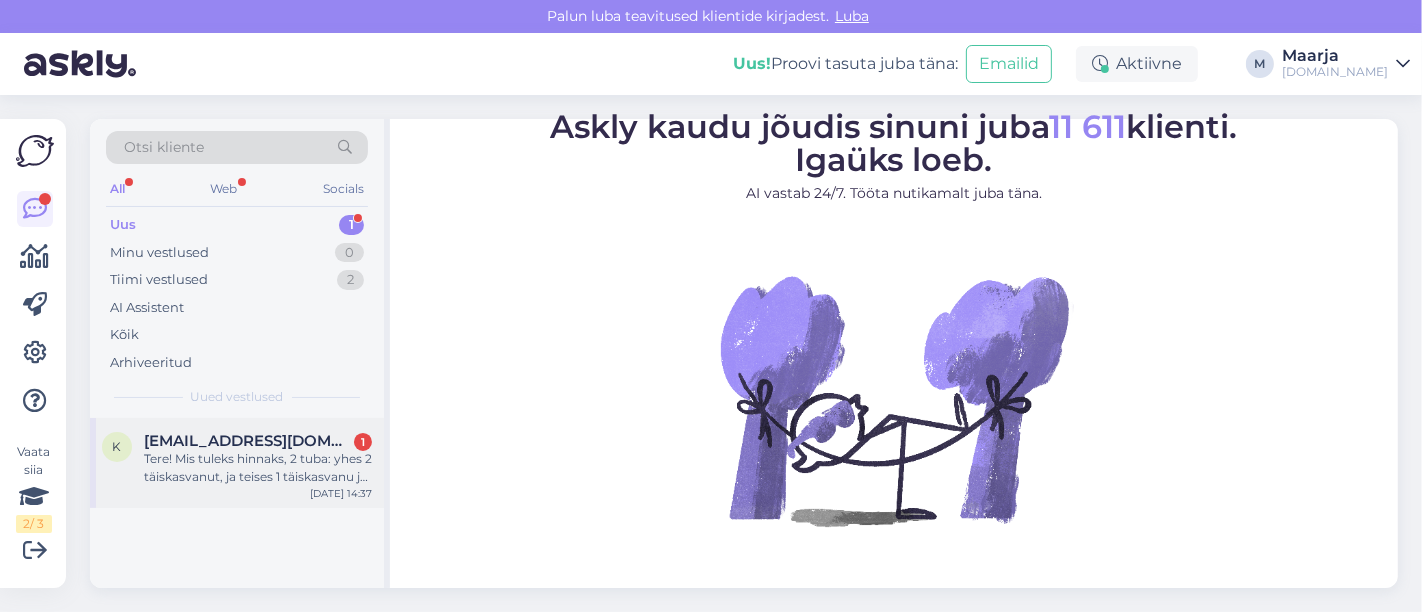 click on "Tere! Mis tuleks hinnaks, 2 tuba: yhes 2 täiskasvanut, ja teises 1 täiskasvanu ja last 11a ja 16a.
Ja mis ajaks peab [PERSON_NAME] makstud olema? Plaanime paaris osas tasuda, sissemaksuga. Väljalend 17.08. Ja mis oleks lennuajad ja tagasisaanumuse kpv?" at bounding box center [258, 468] 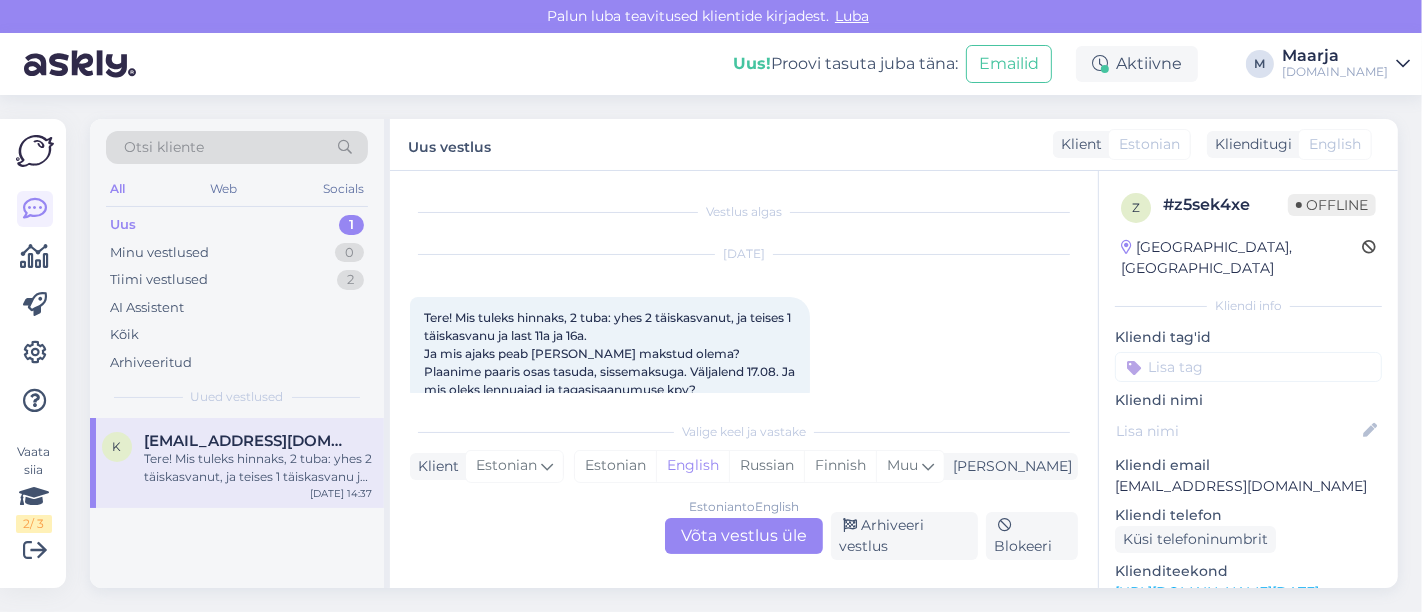 scroll, scrollTop: 39, scrollLeft: 0, axis: vertical 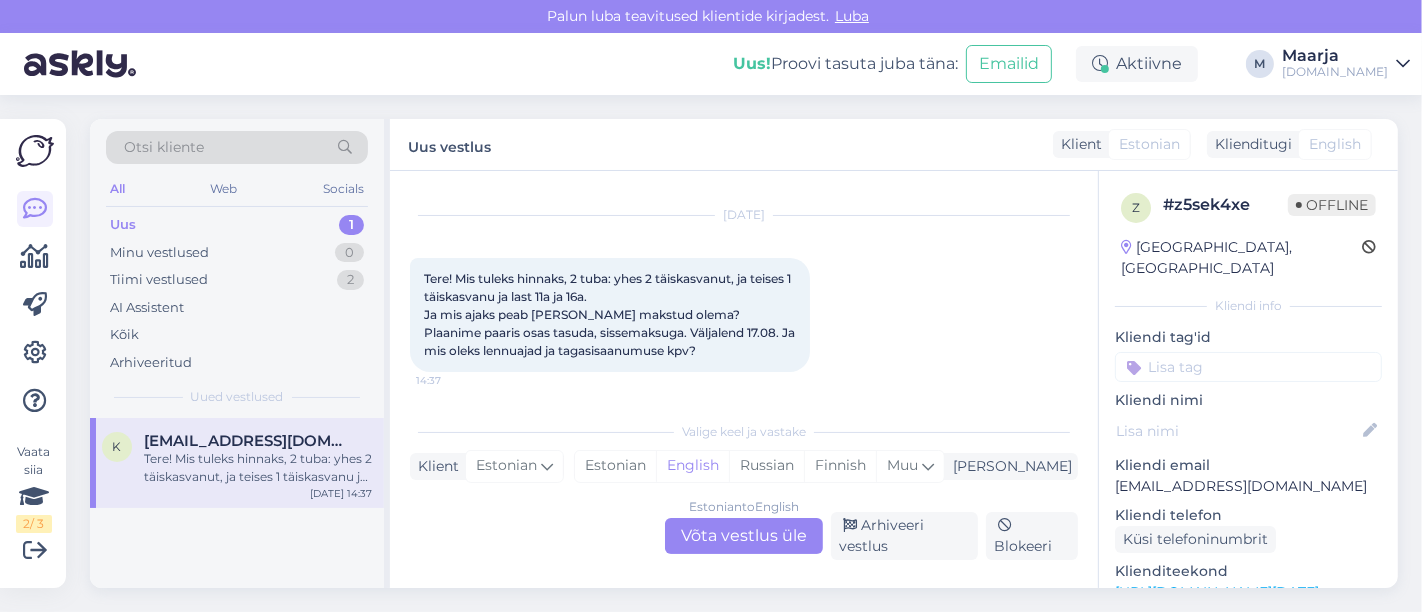 click on "[URL][DOMAIN_NAME][DATE]" at bounding box center (1217, 592) 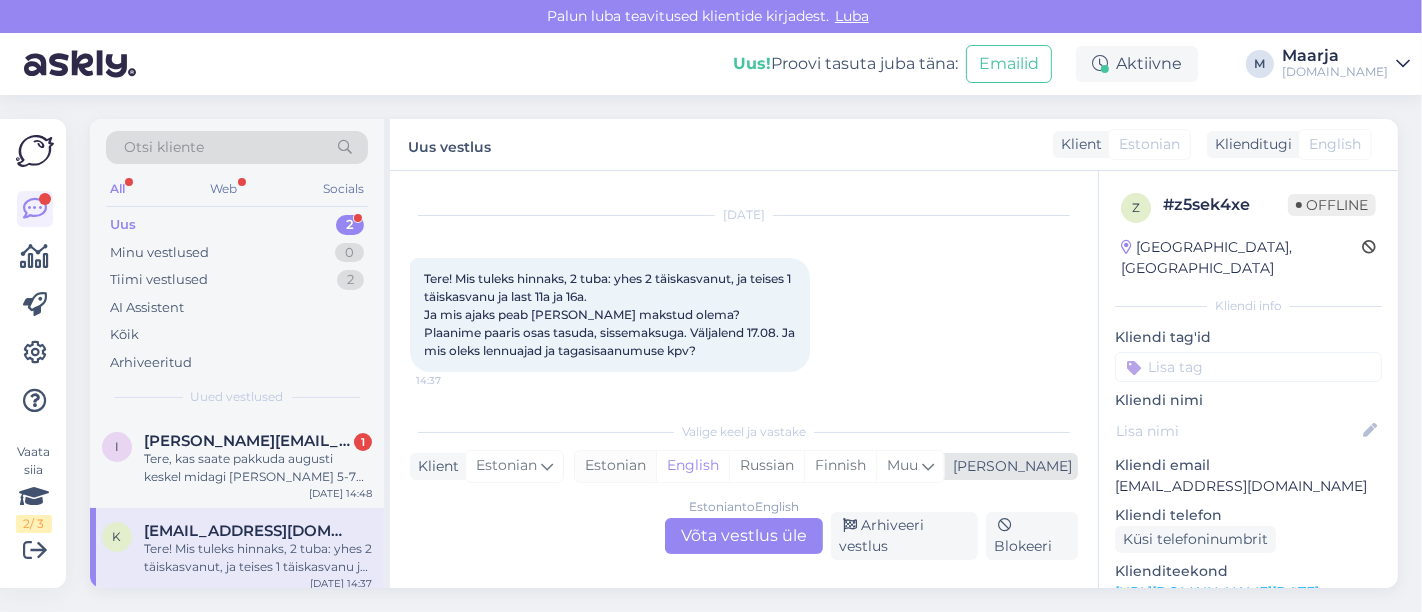 click on "Estonian" at bounding box center [615, 466] 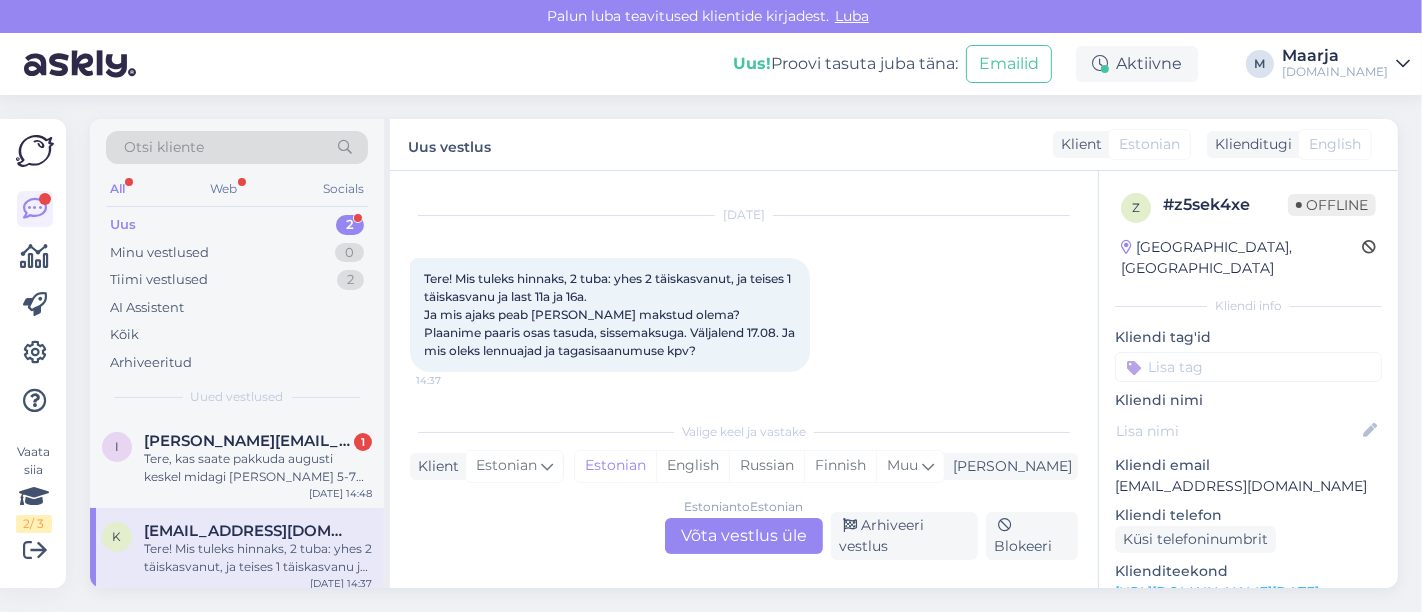 click on "Estonian  to  Estonian Võta vestlus üle" at bounding box center (744, 536) 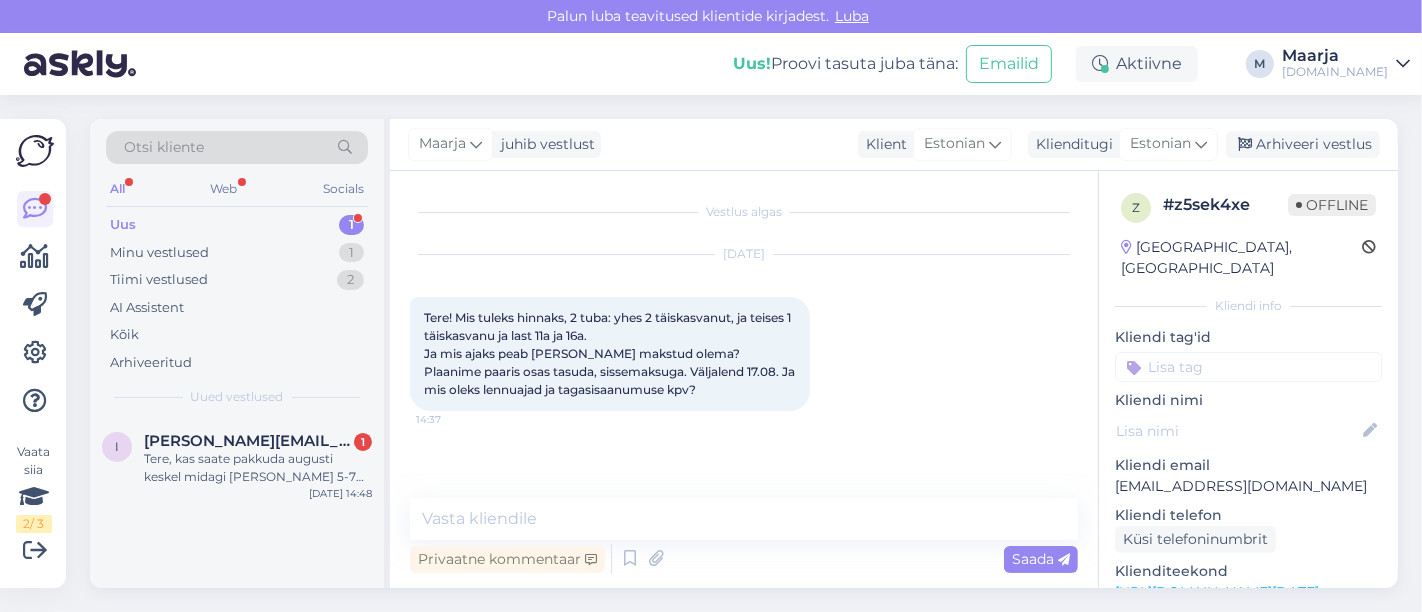 click on "[URL][DOMAIN_NAME][DATE]" at bounding box center (1217, 592) 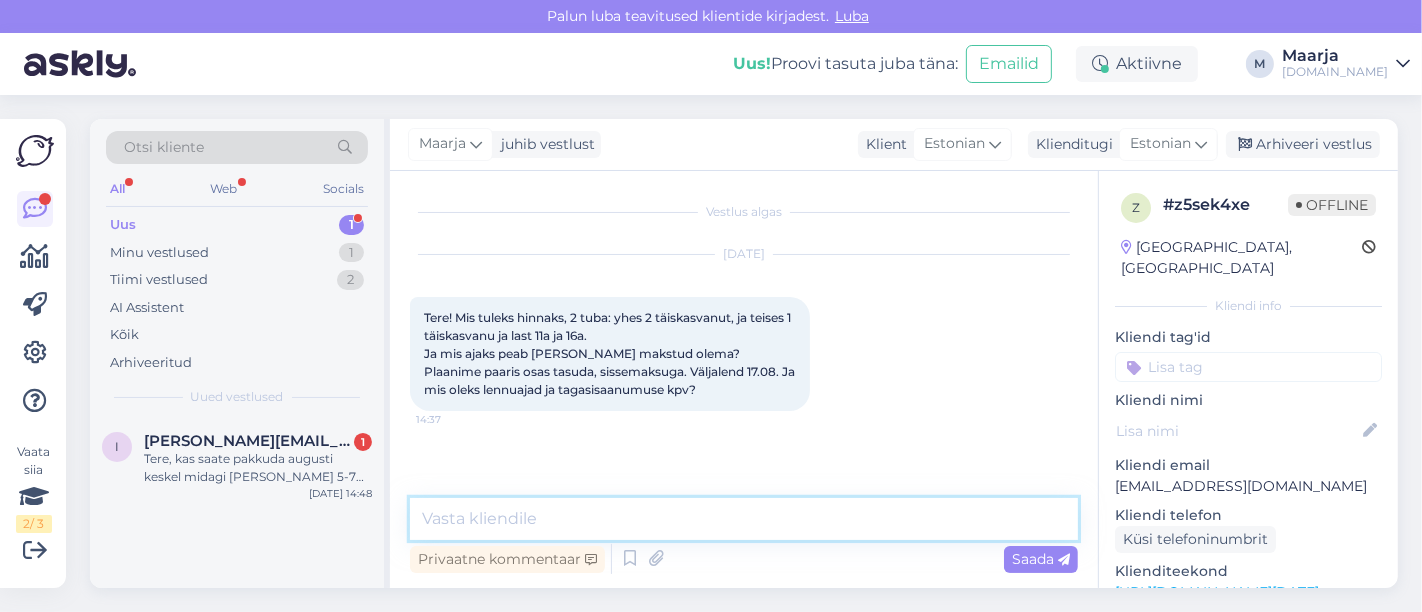 click at bounding box center [744, 519] 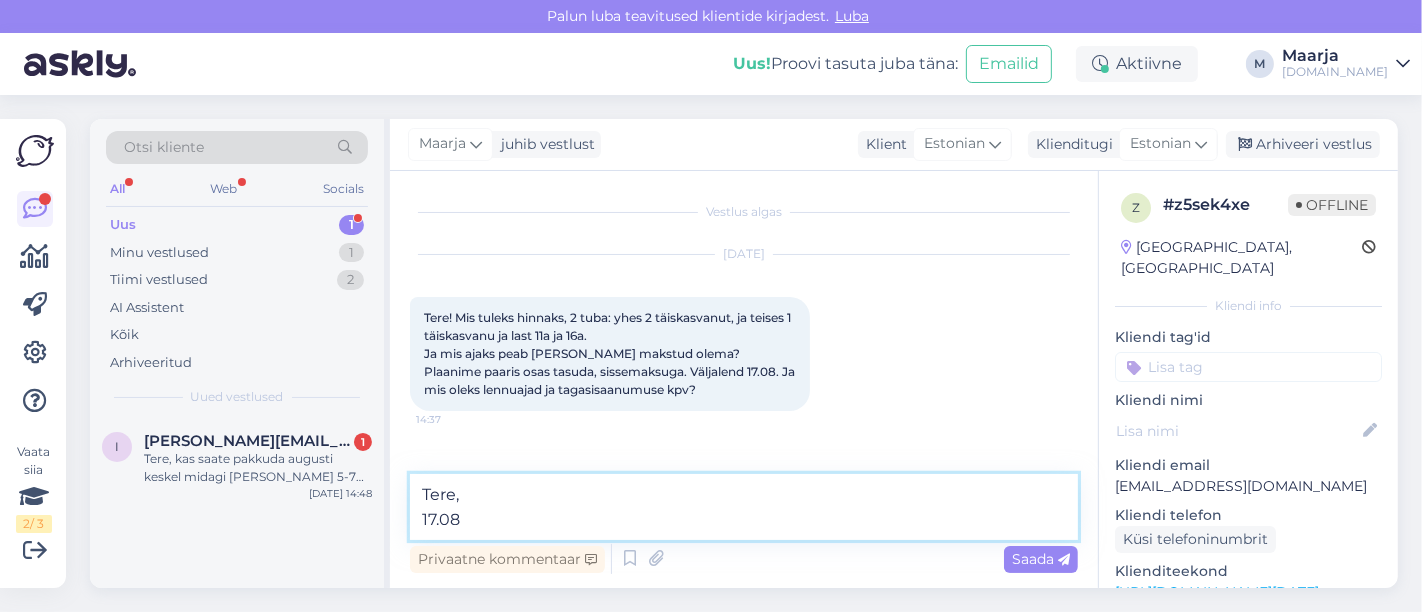 paste on "[GEOGRAPHIC_DATA] (Ex.[US_STATE][GEOGRAPHIC_DATA]) 3*" 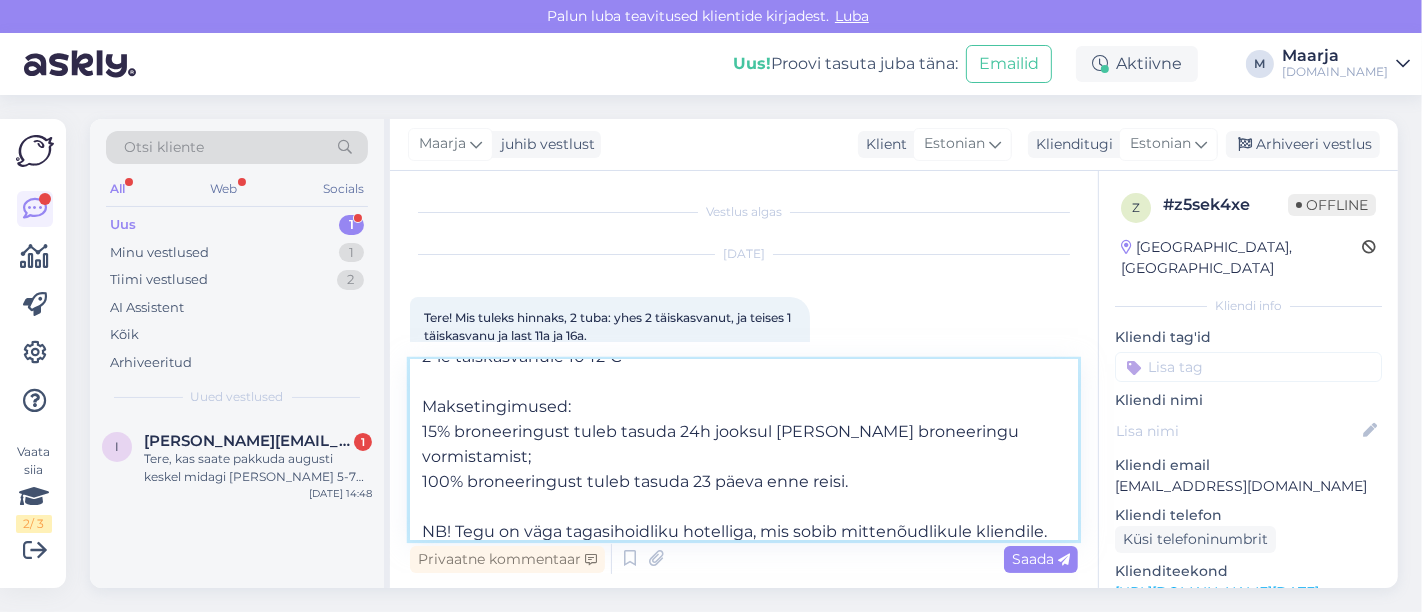 scroll, scrollTop: 111, scrollLeft: 0, axis: vertical 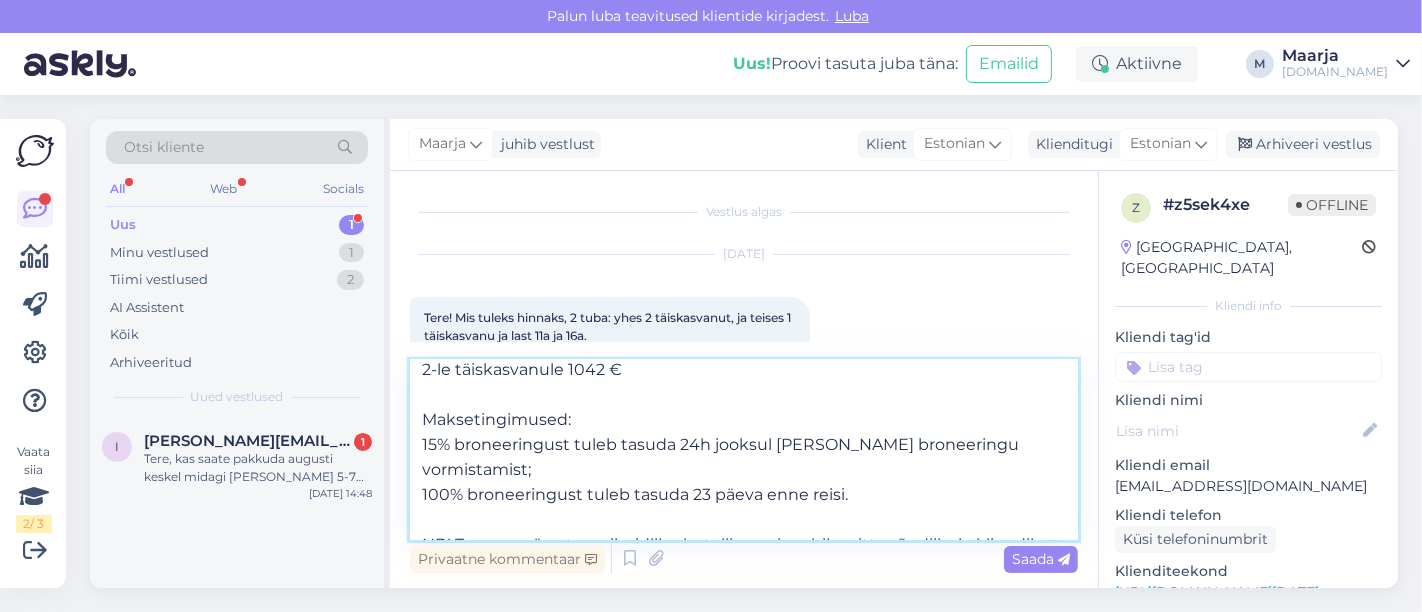 type on "Tere,
17.08 [GEOGRAPHIC_DATA] (Ex.[US_STATE][GEOGRAPHIC_DATA]) 3*, kõik hinnas, 7 ööd hinnad on:
1-le täiskasvanule + 11a ja 16a lapsele 1461 €
2-le täiskasvanule 1042 €
Maksetingimused:
15% broneeringust tuleb tasuda 24h jooksul [PERSON_NAME] broneeringu vormistamist;
100% broneeringust tuleb tasuda 23 päeva enne reisi.
NB! Tegu on väga tagasihoidliku hotelliga, mis sobib mittenõudlikule kliendile. Meie ise antud hotelli ei soovita." 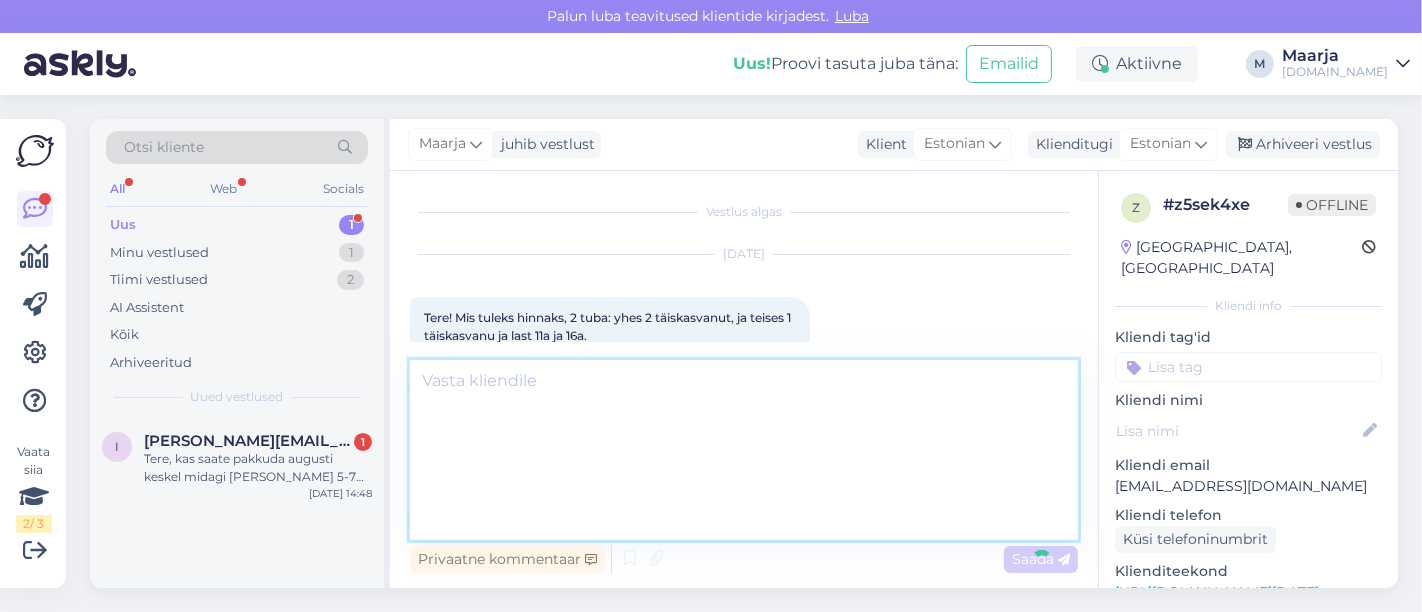 scroll, scrollTop: 254, scrollLeft: 0, axis: vertical 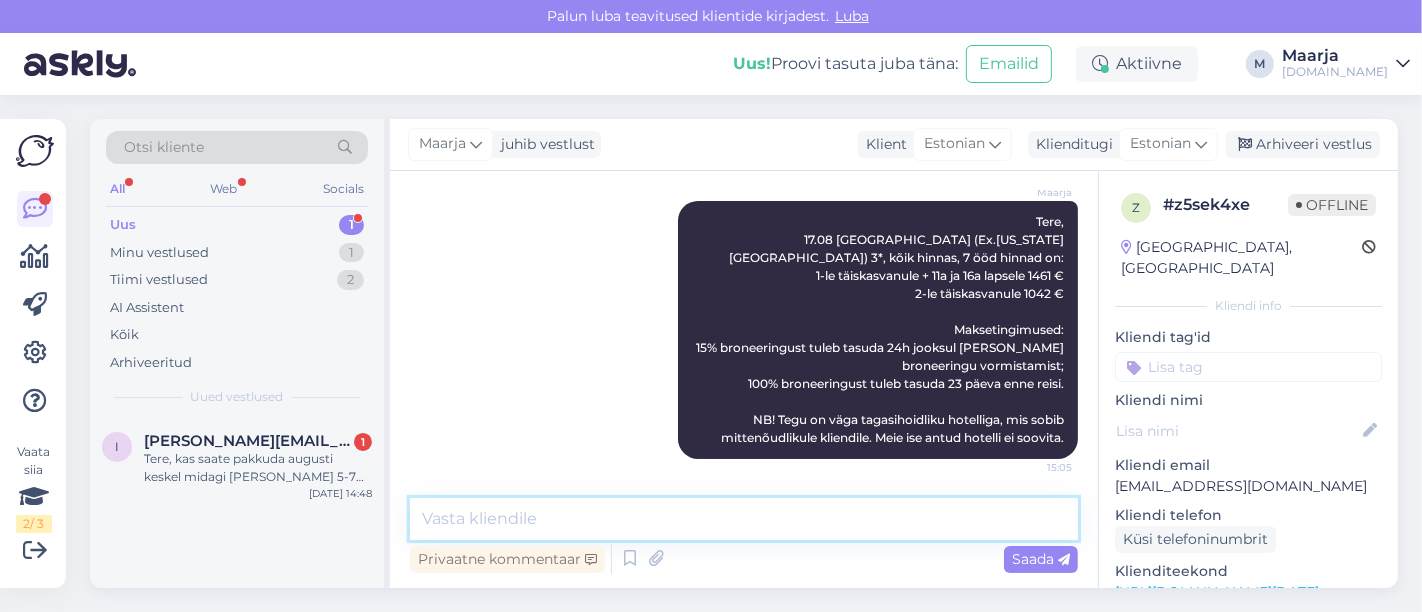 click at bounding box center [744, 519] 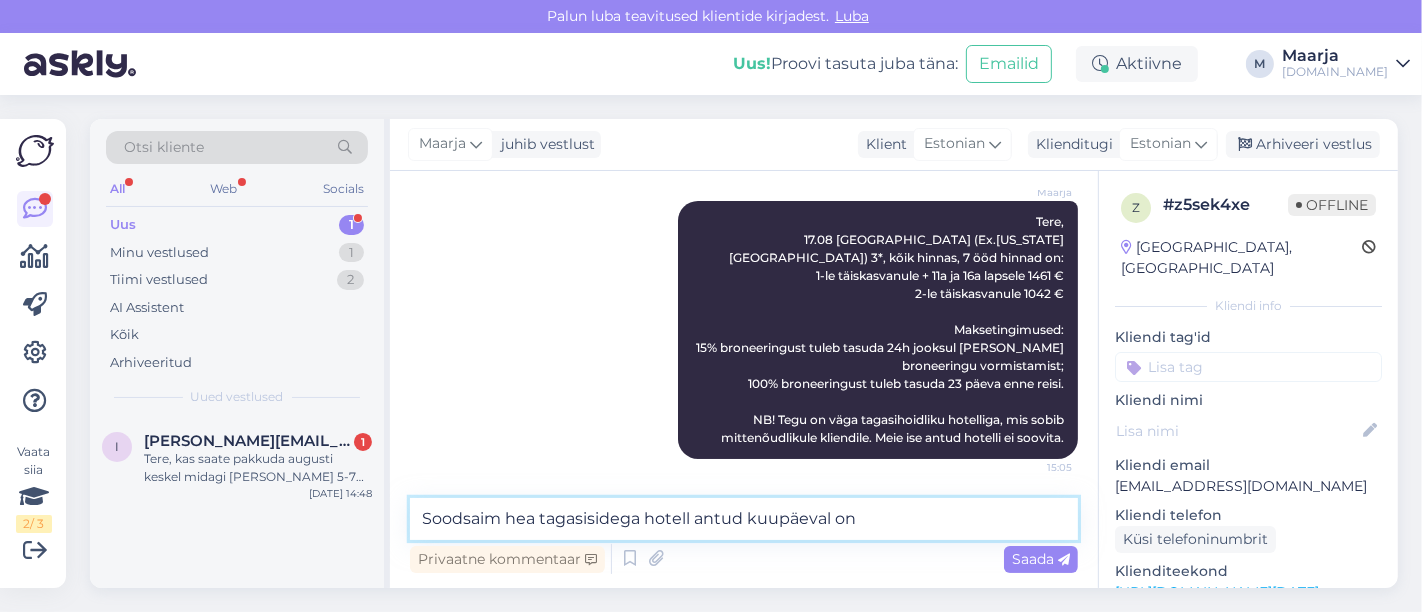 paste on "Buyuk Hotel 4*" 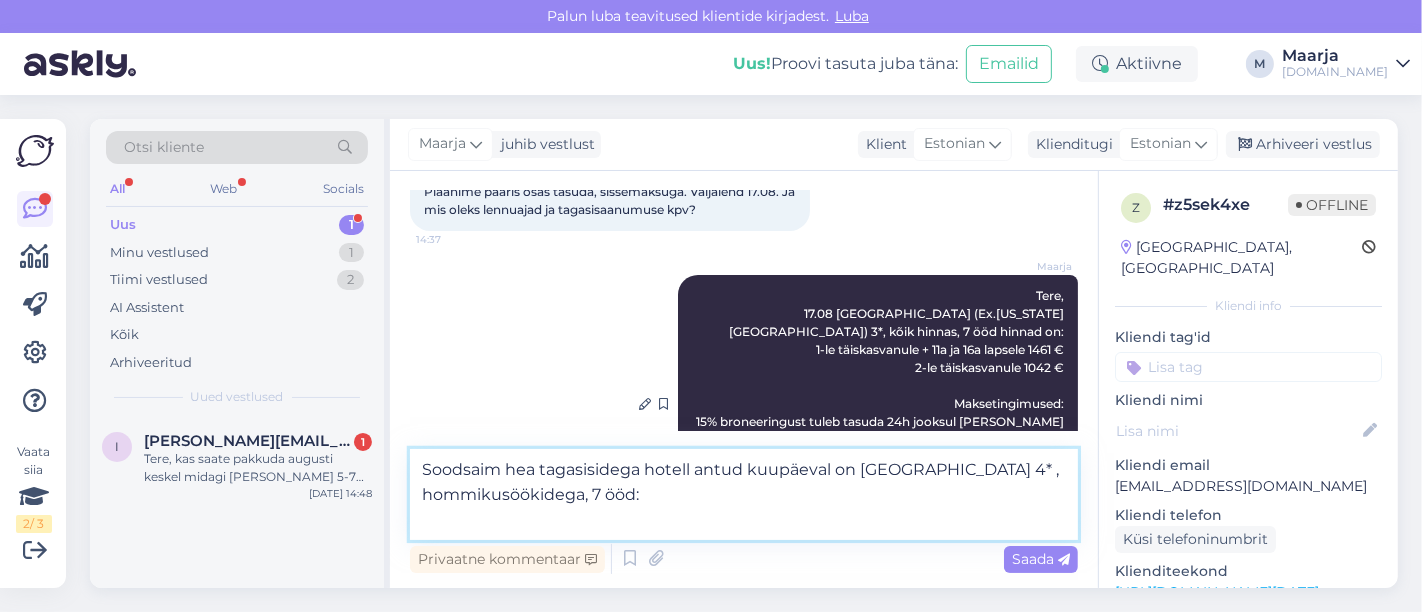 scroll, scrollTop: 180, scrollLeft: 0, axis: vertical 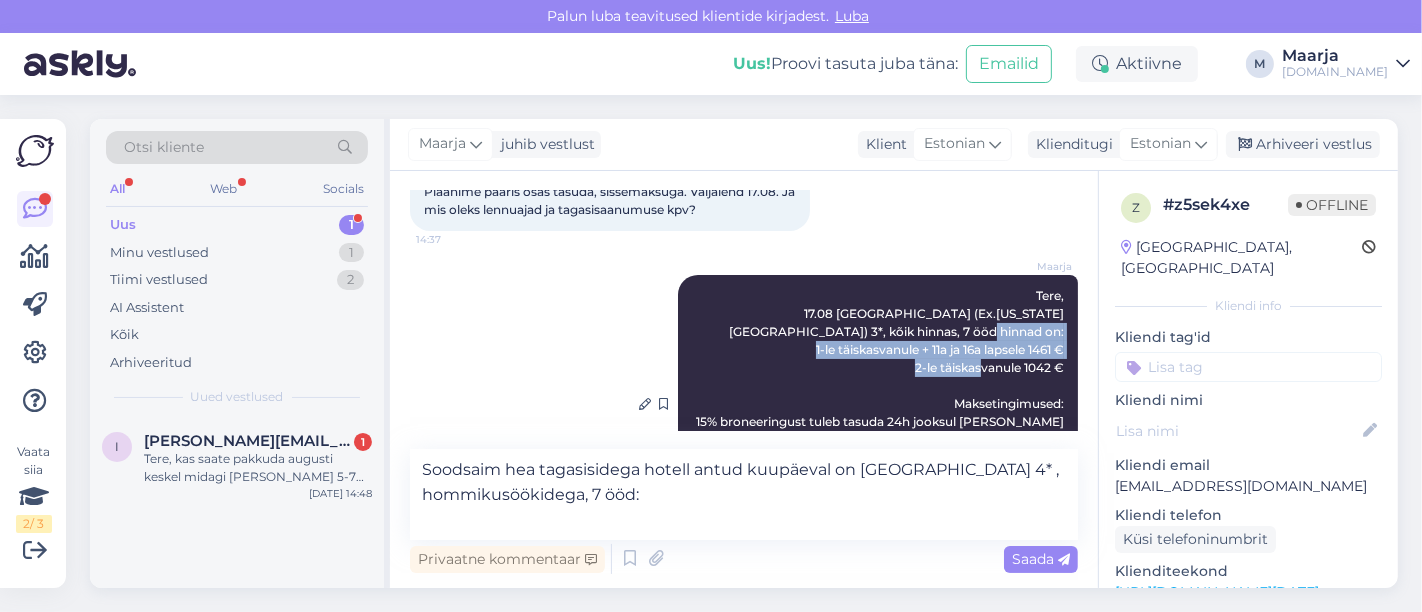 drag, startPoint x: 789, startPoint y: 348, endPoint x: 1045, endPoint y: 364, distance: 256.4995 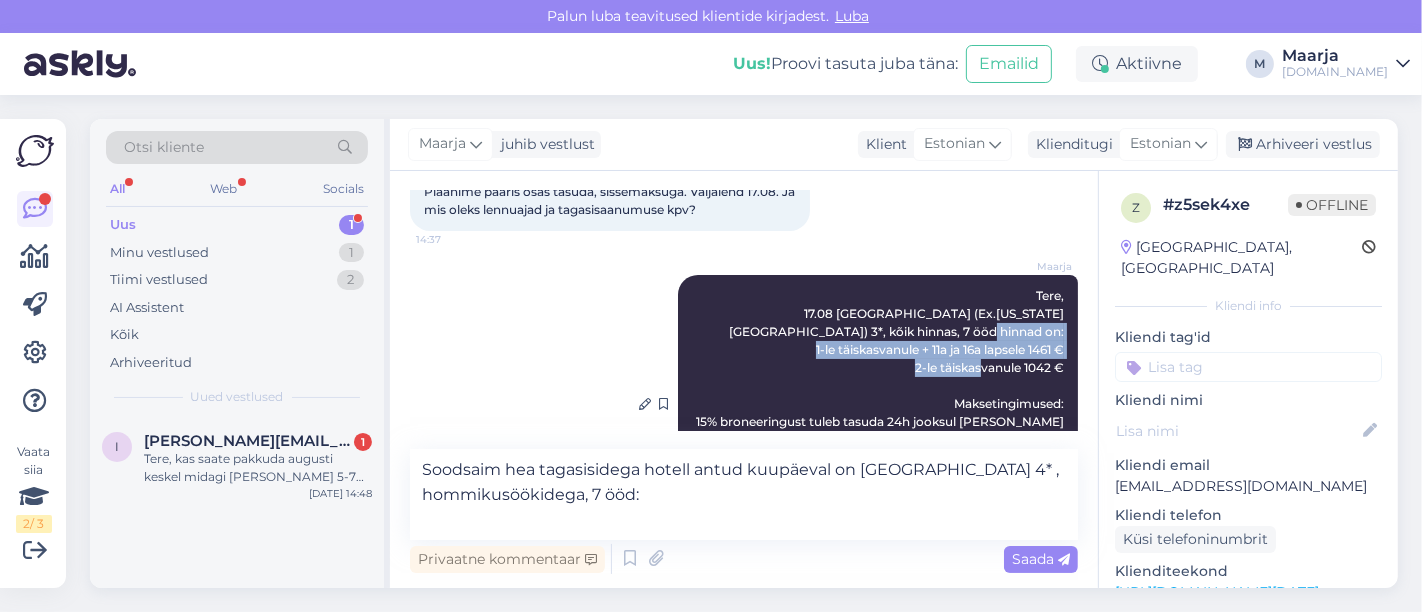 click on "Tere,
17.08 [GEOGRAPHIC_DATA] (Ex.[US_STATE][GEOGRAPHIC_DATA]) 3*, kõik hinnas, 7 ööd hinnad on:
1-le täiskasvanule + 11a ja 16a lapsele 1461 €
2-le täiskasvanule 1042 €
Maksetingimused:
15% broneeringust tuleb tasuda 24h jooksul [PERSON_NAME] broneeringu vormistamist;
100% broneeringust tuleb tasuda 23 päeva enne reisi.
NB! Tegu on väga tagasihoidliku hotelliga, mis sobib mittenõudlikule kliendile. Meie ise antud hotelli ei soovita." at bounding box center (881, 403) 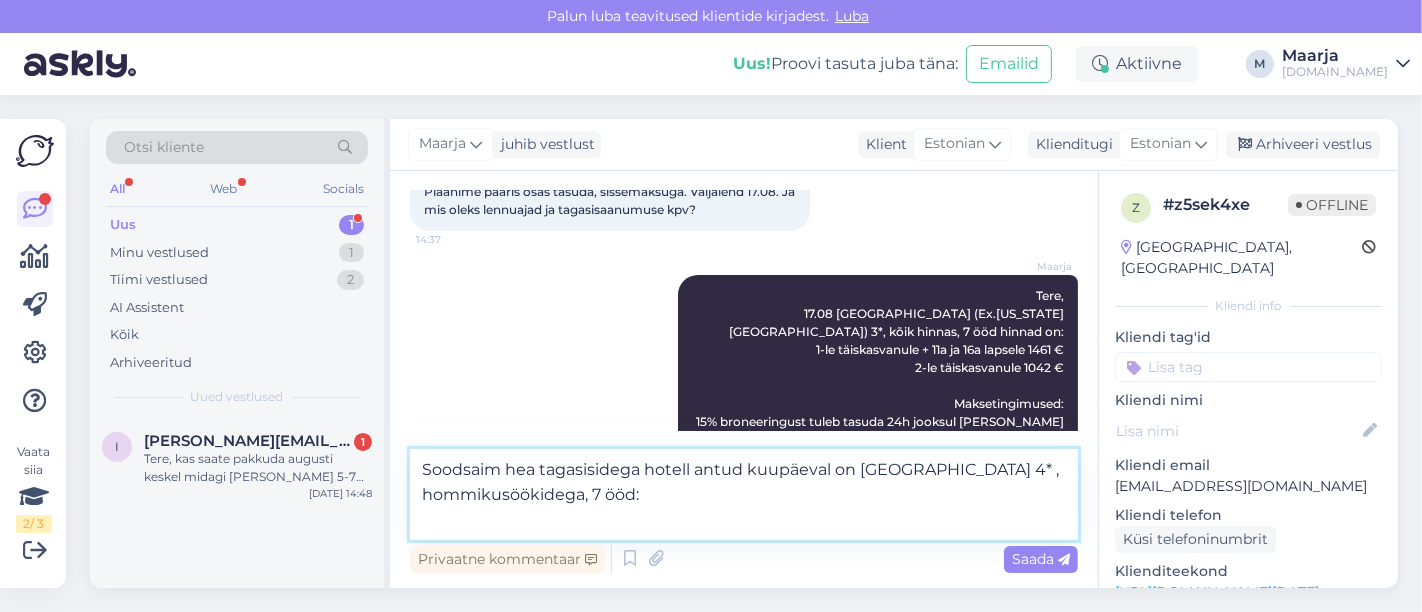 click on "Soodsaim hea tagasisidega hotell antud kuupäeval on [GEOGRAPHIC_DATA] 4* , hommikusöökidega, 7 ööd:" at bounding box center (744, 494) 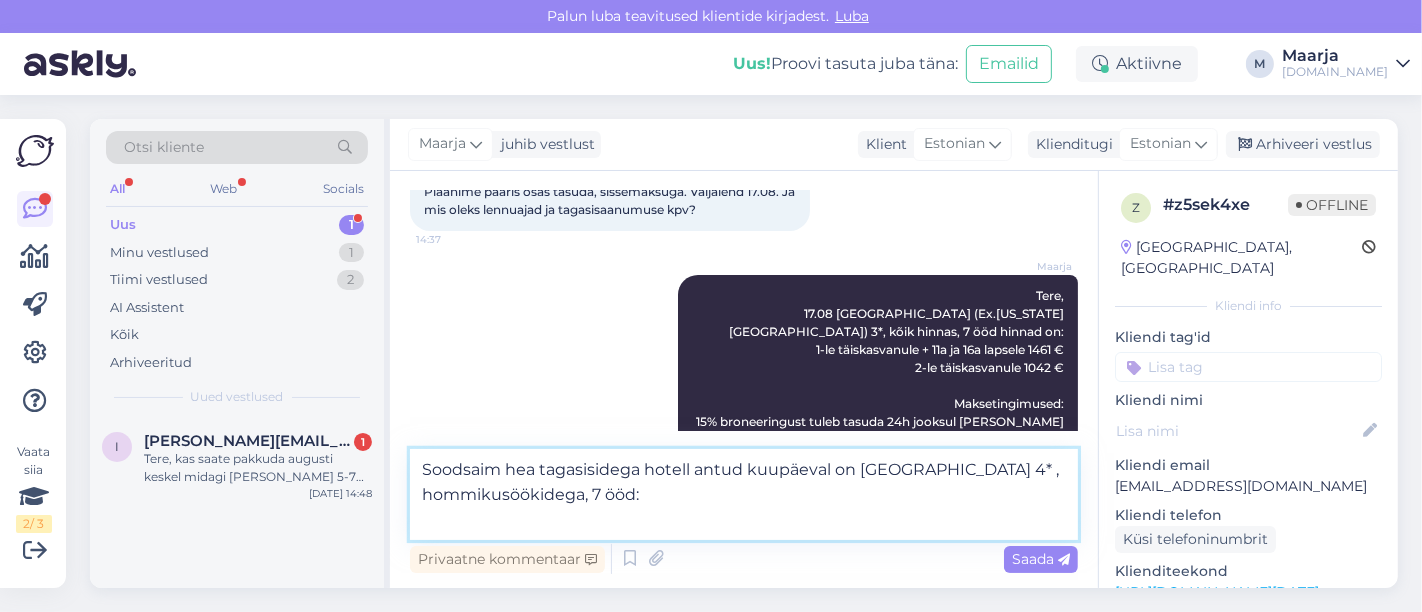 paste on "1-le täiskasvanule + 11a ja 16a lapsele 1461 €
2-le täiskasvanule 1042 €" 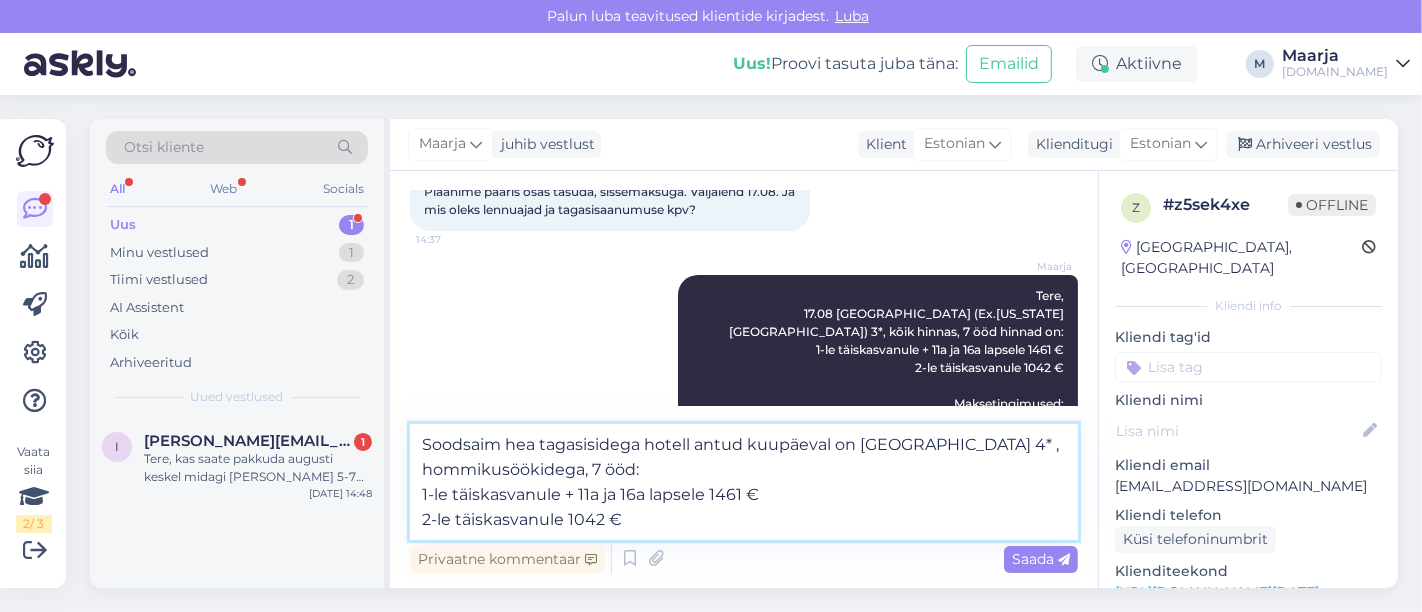 drag, startPoint x: 601, startPoint y: 521, endPoint x: 572, endPoint y: 525, distance: 29.274563 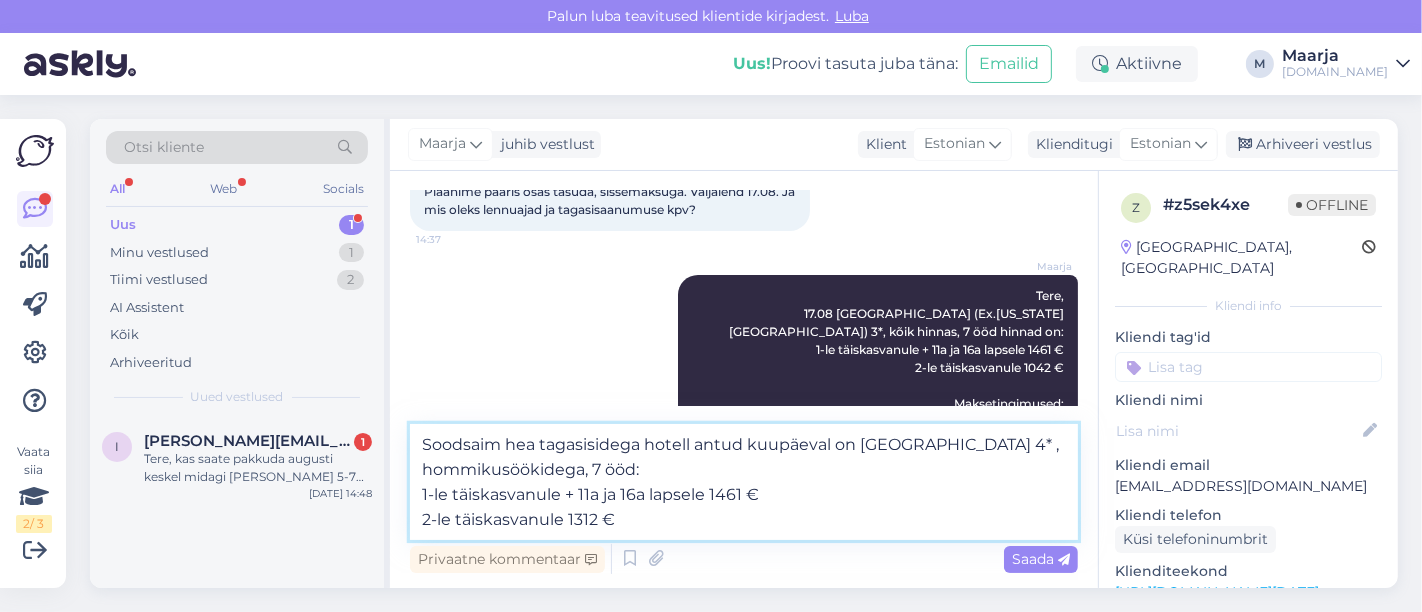 type on "Soodsaim hea tagasisidega hotell antud kuupäeval on [GEOGRAPHIC_DATA] 4* , hommikusöökidega, 7 ööd:
1-le täiskasvanule + 11a ja 16a lapsele 1461 €
2-le täiskasvanule 1312 €" 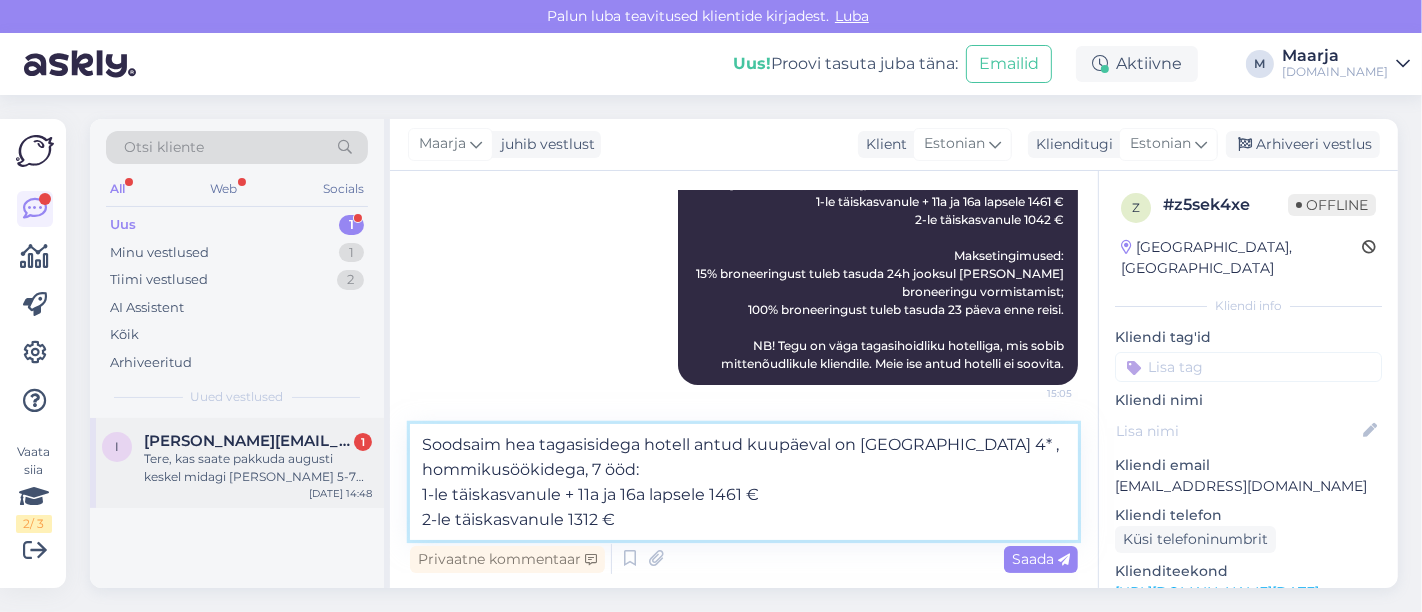 drag, startPoint x: 666, startPoint y: 527, endPoint x: 377, endPoint y: 422, distance: 307.48334 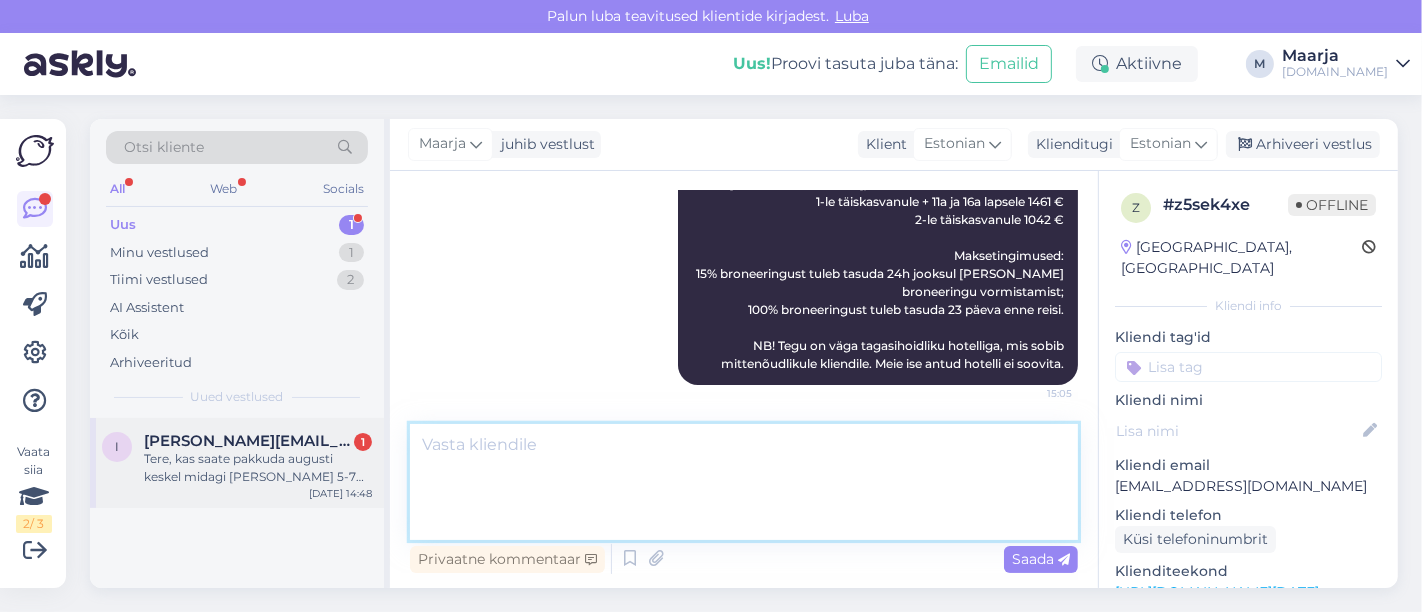 scroll, scrollTop: 254, scrollLeft: 0, axis: vertical 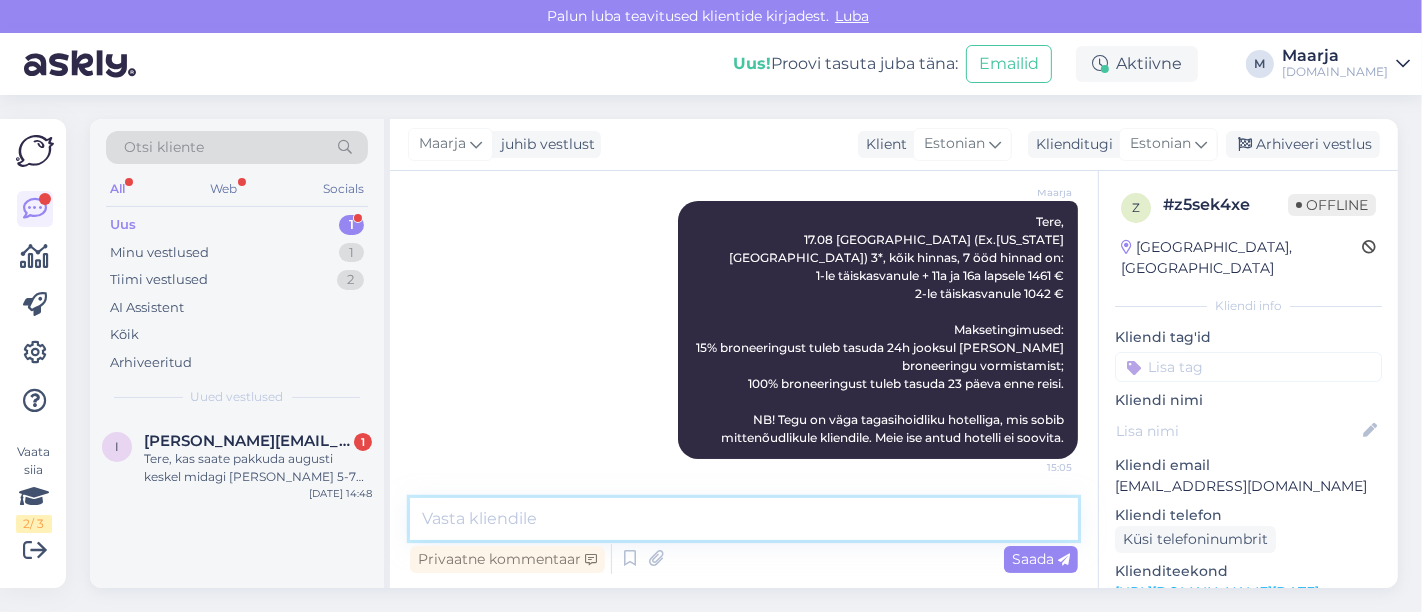 type 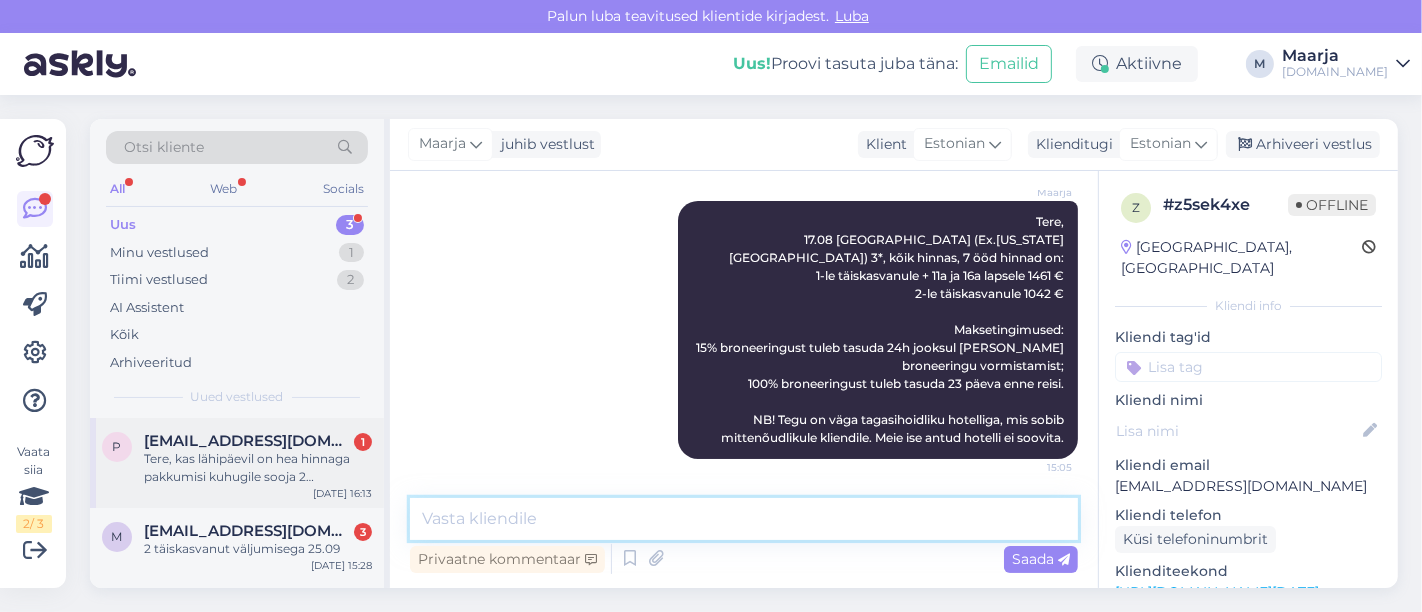 scroll, scrollTop: 1, scrollLeft: 0, axis: vertical 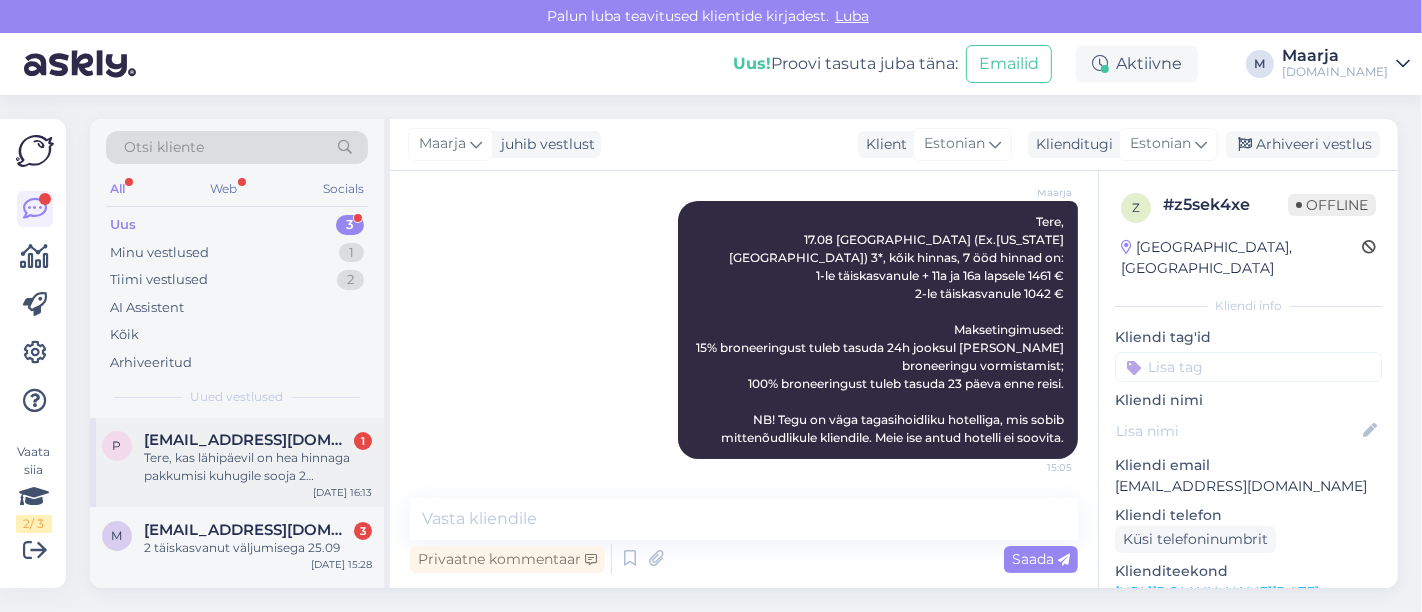click on "Tere, kas lähipäevil on hea hinnaga pakkumisi kuhugile sooja 2 täiskasvanut, 2 last." at bounding box center [258, 467] 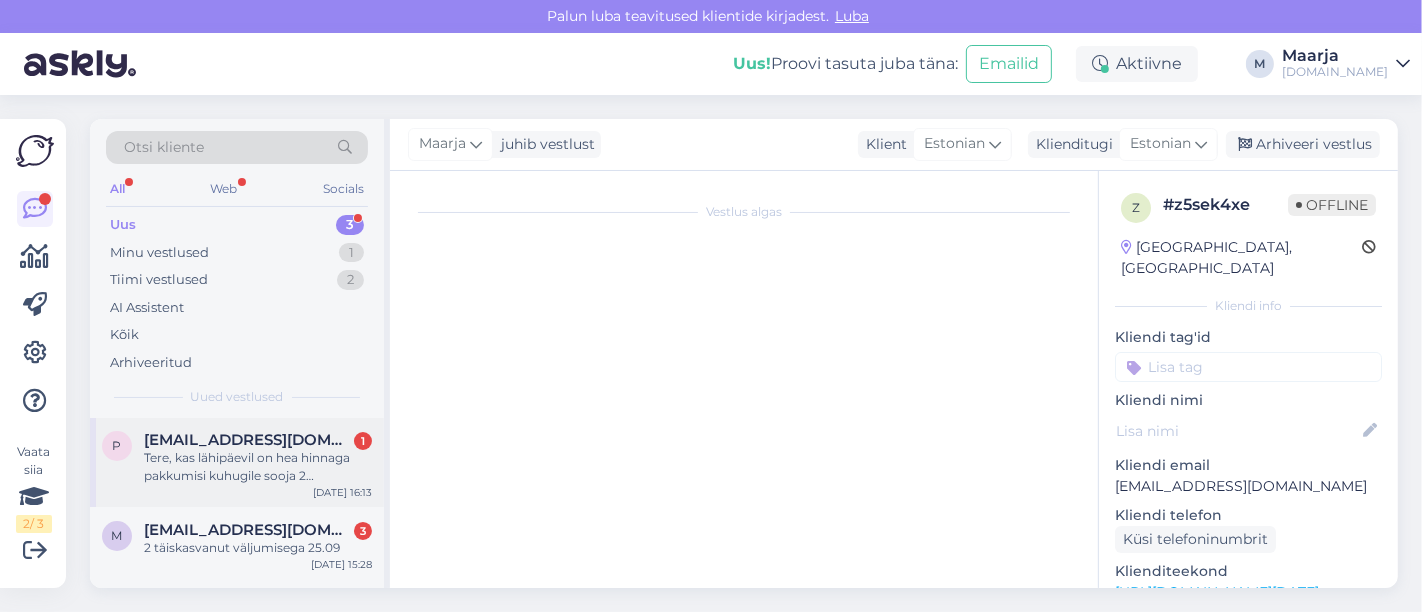 scroll, scrollTop: 305, scrollLeft: 0, axis: vertical 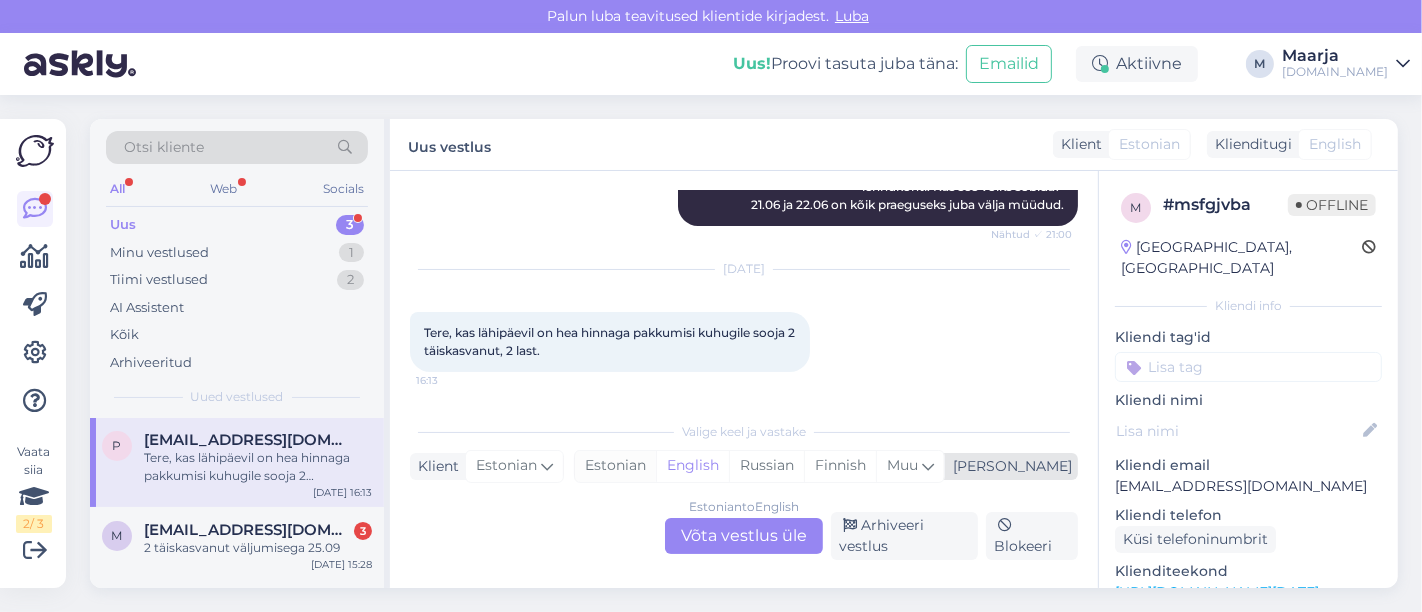 click on "Estonian" at bounding box center (615, 466) 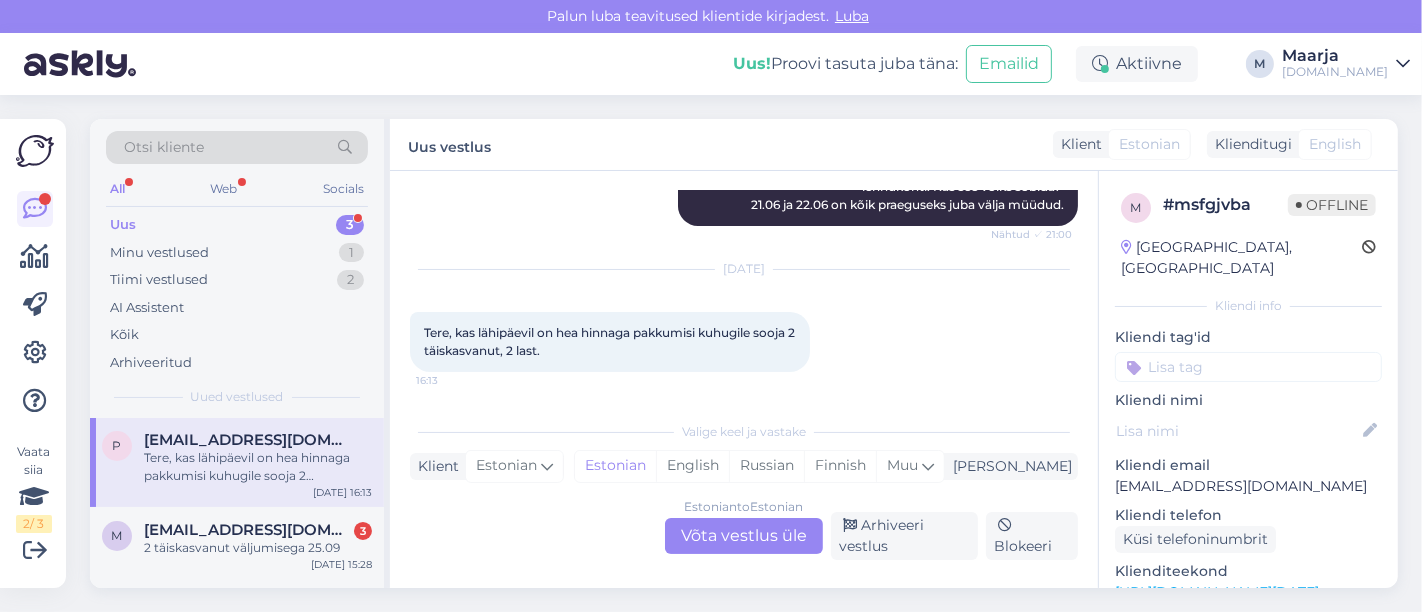 click on "Estonian  to  Estonian" at bounding box center (744, 507) 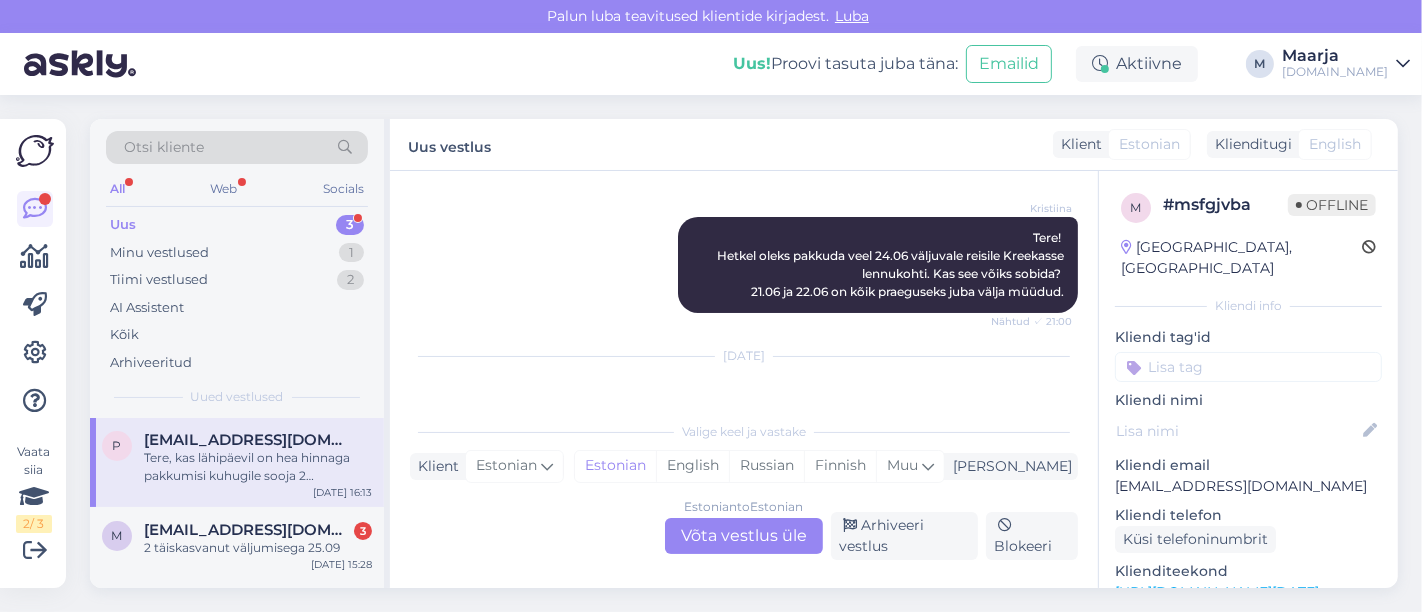 scroll, scrollTop: 0, scrollLeft: 0, axis: both 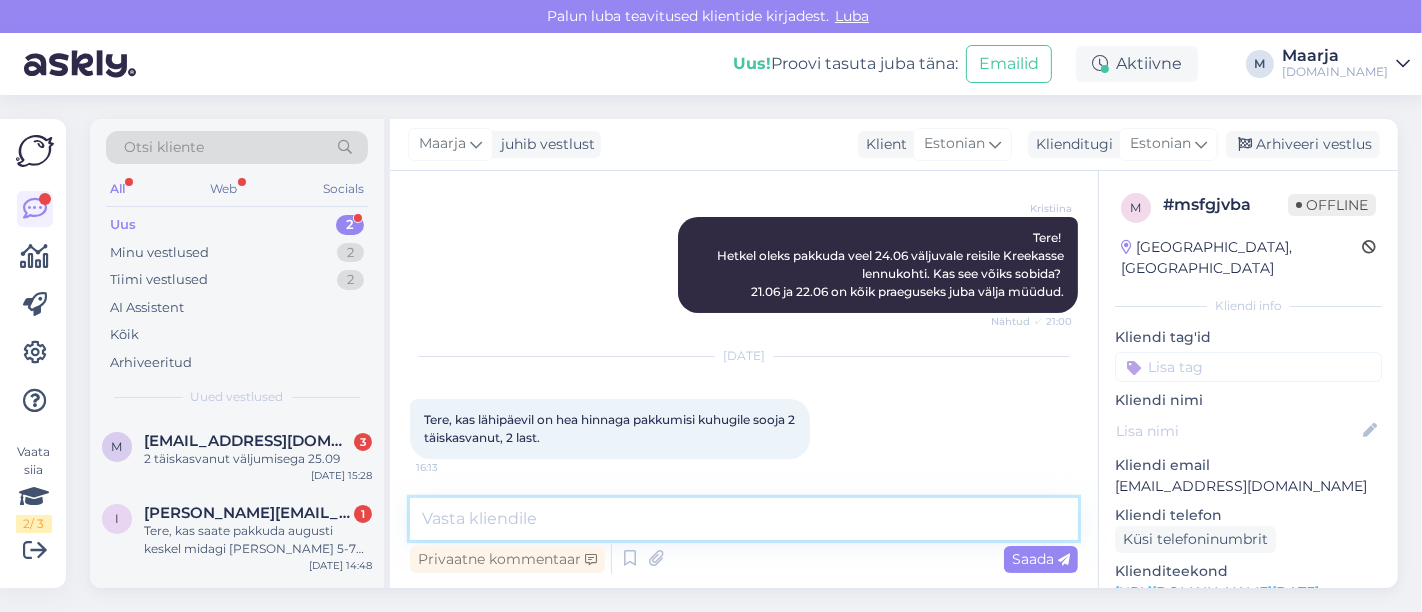 click at bounding box center [744, 519] 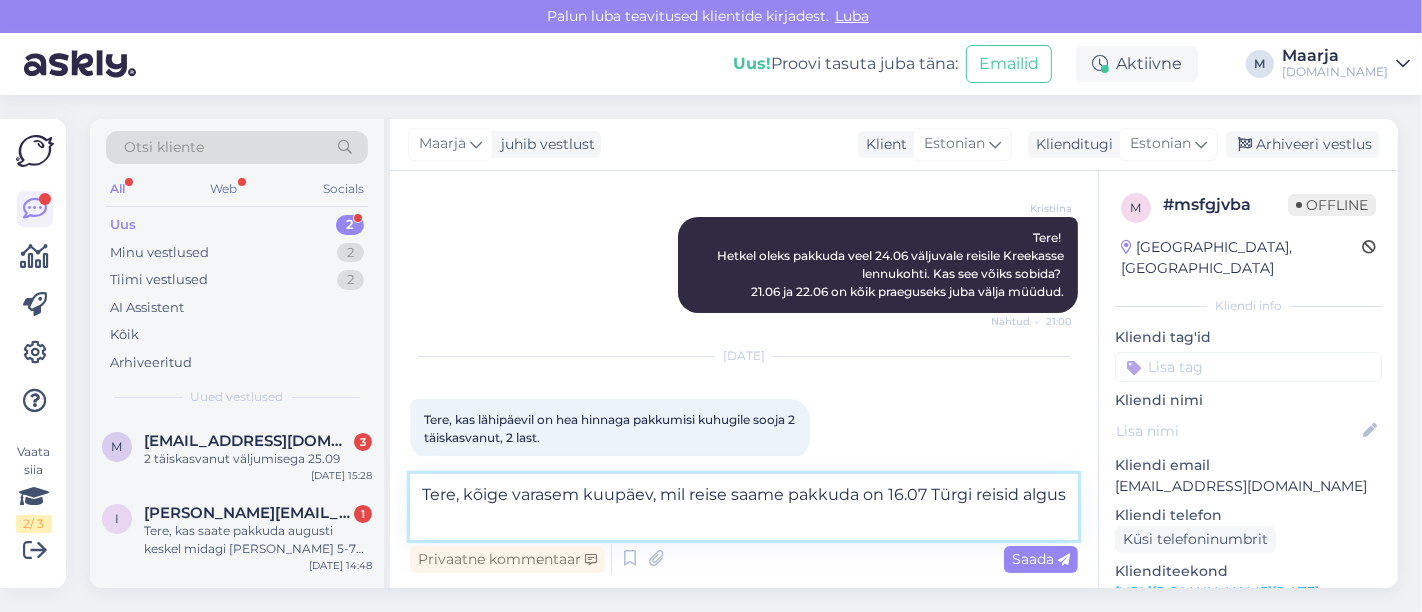 scroll, scrollTop: 242, scrollLeft: 0, axis: vertical 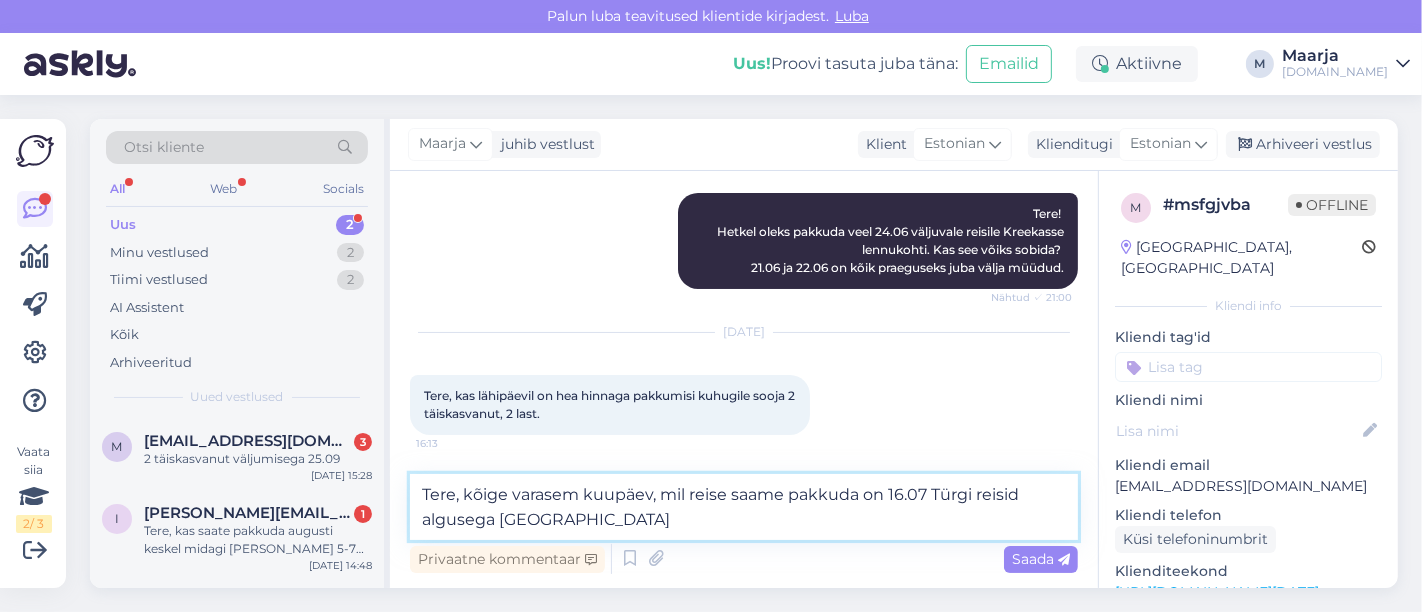 type on "Tere, kõige varasem kuupäev, mil reise saame pakkuda on 16.07 Türgi reisid algusega [GEOGRAPHIC_DATA]" 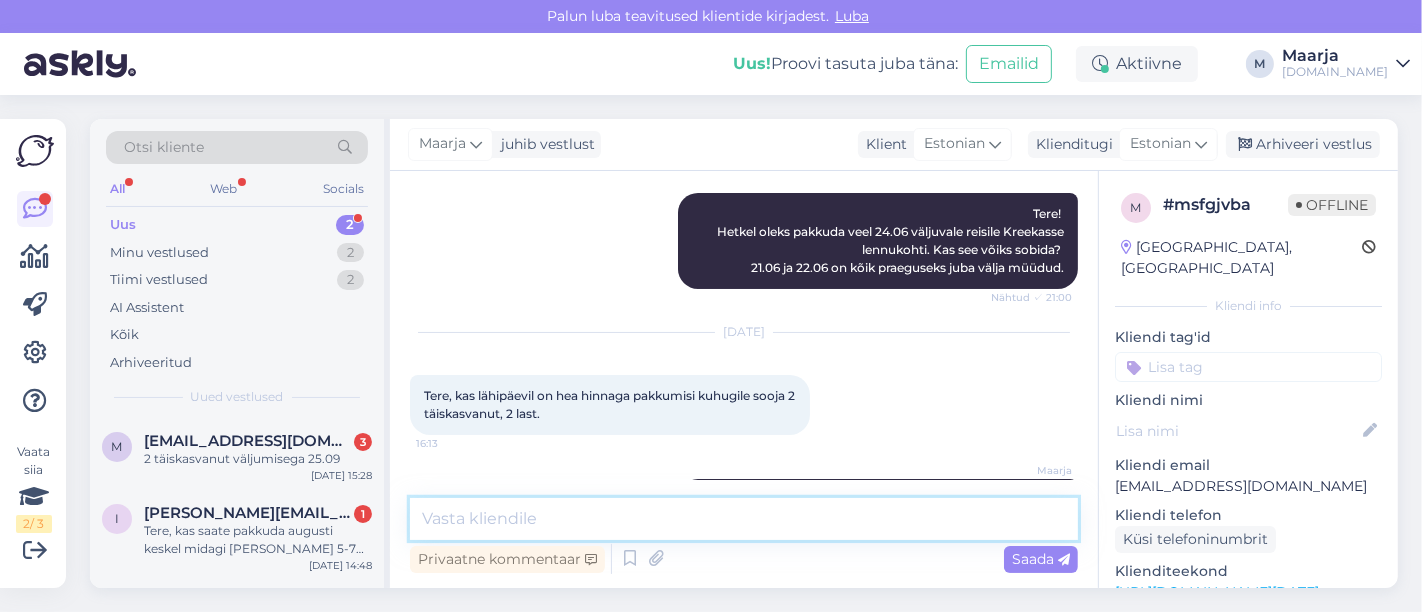 scroll, scrollTop: 322, scrollLeft: 0, axis: vertical 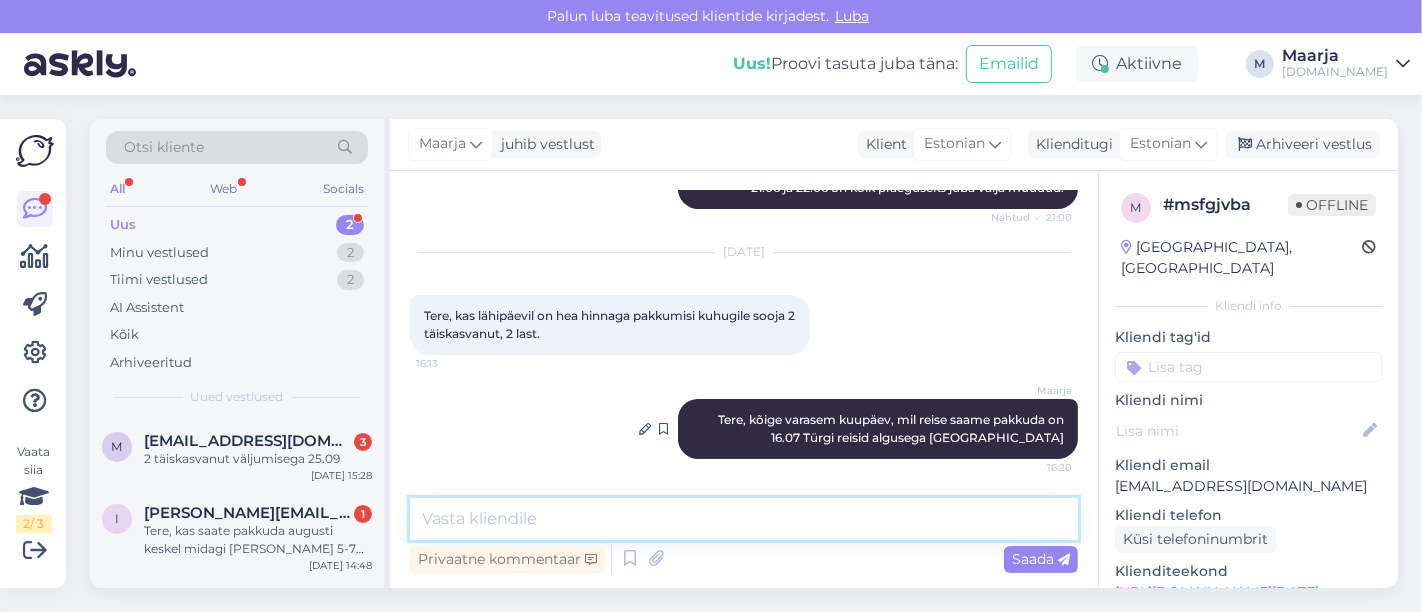 type on "6" 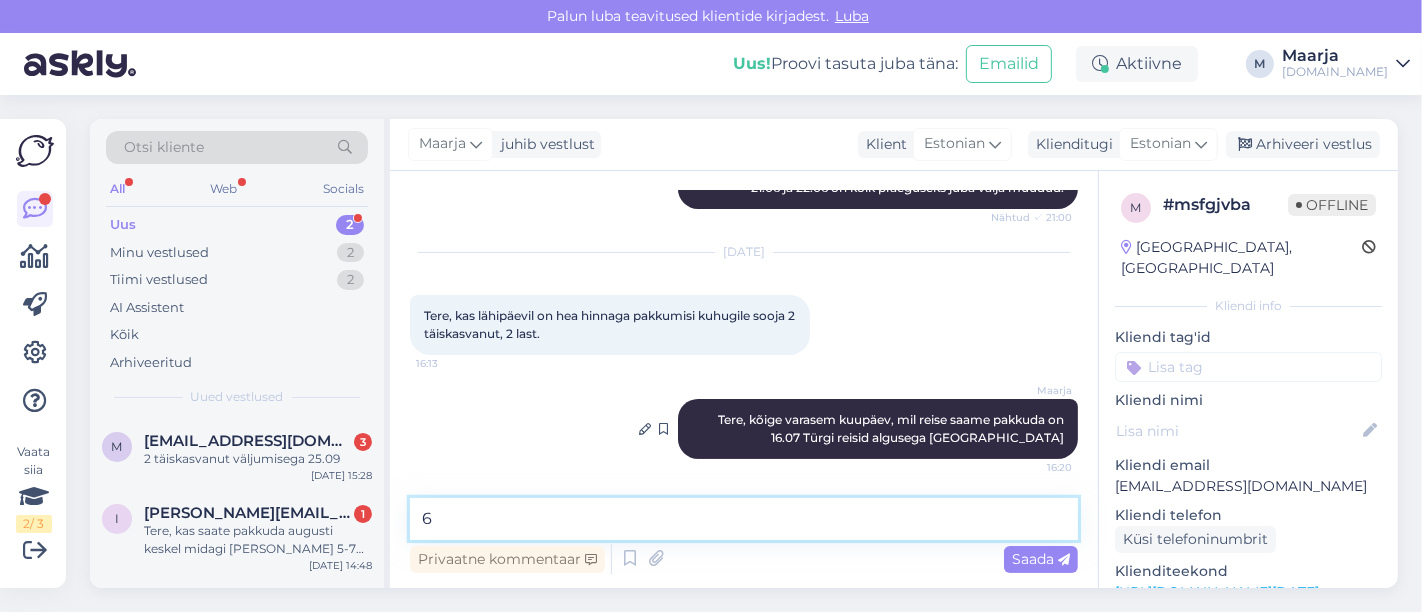 type 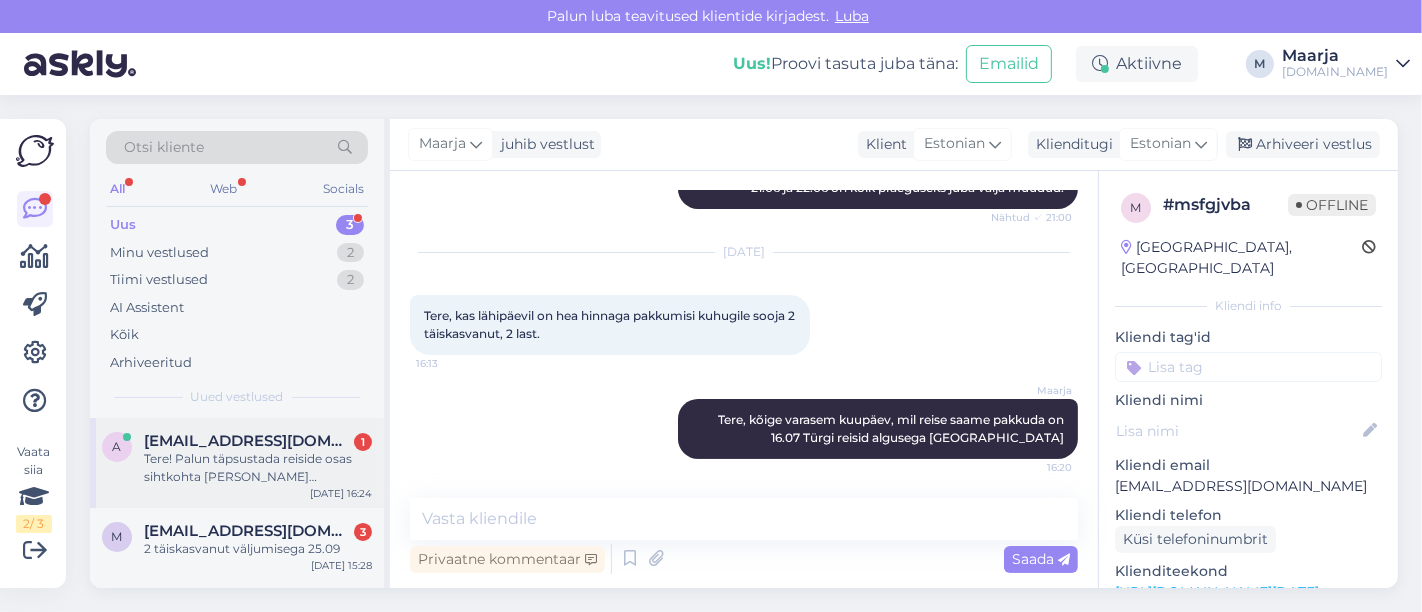 click on "a [EMAIL_ADDRESS][DOMAIN_NAME] 1 Tere! Palun täpsustada reiside osas sihtkohta [PERSON_NAME] ([GEOGRAPHIC_DATA]) kus on lendudel ümberistumised ja mis lennufirmadega lennud toimuvad. [DATE] 16:24" at bounding box center (237, 463) 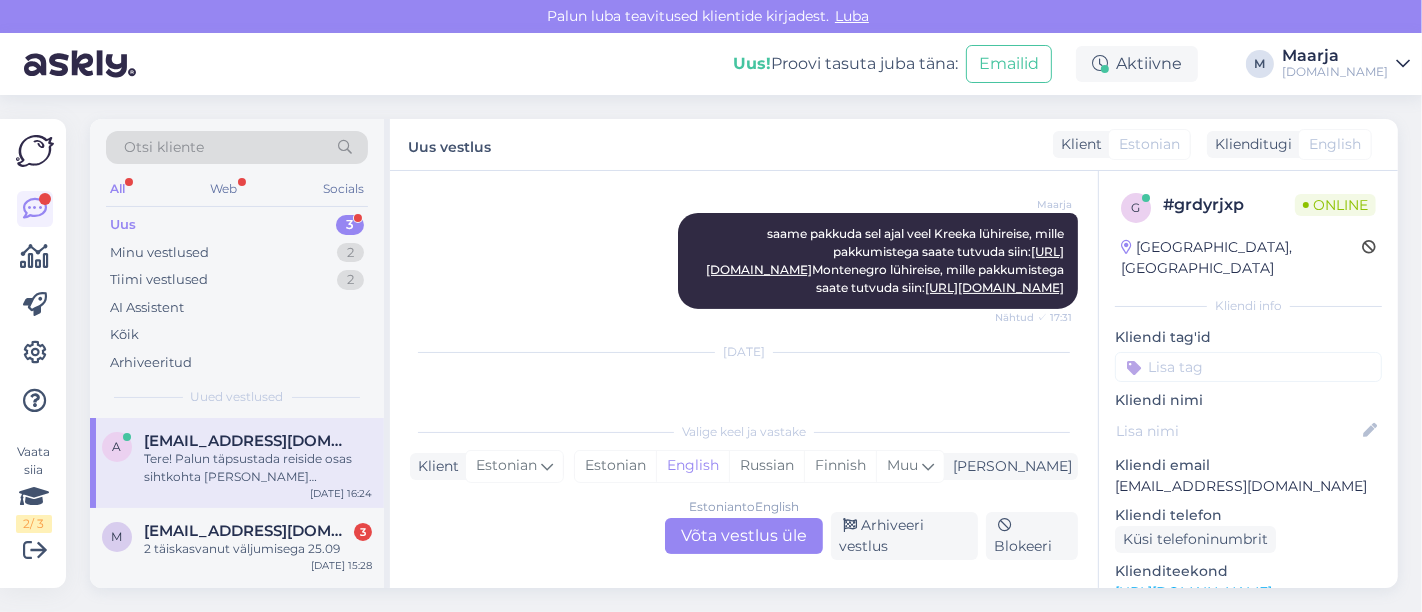 scroll, scrollTop: 618, scrollLeft: 0, axis: vertical 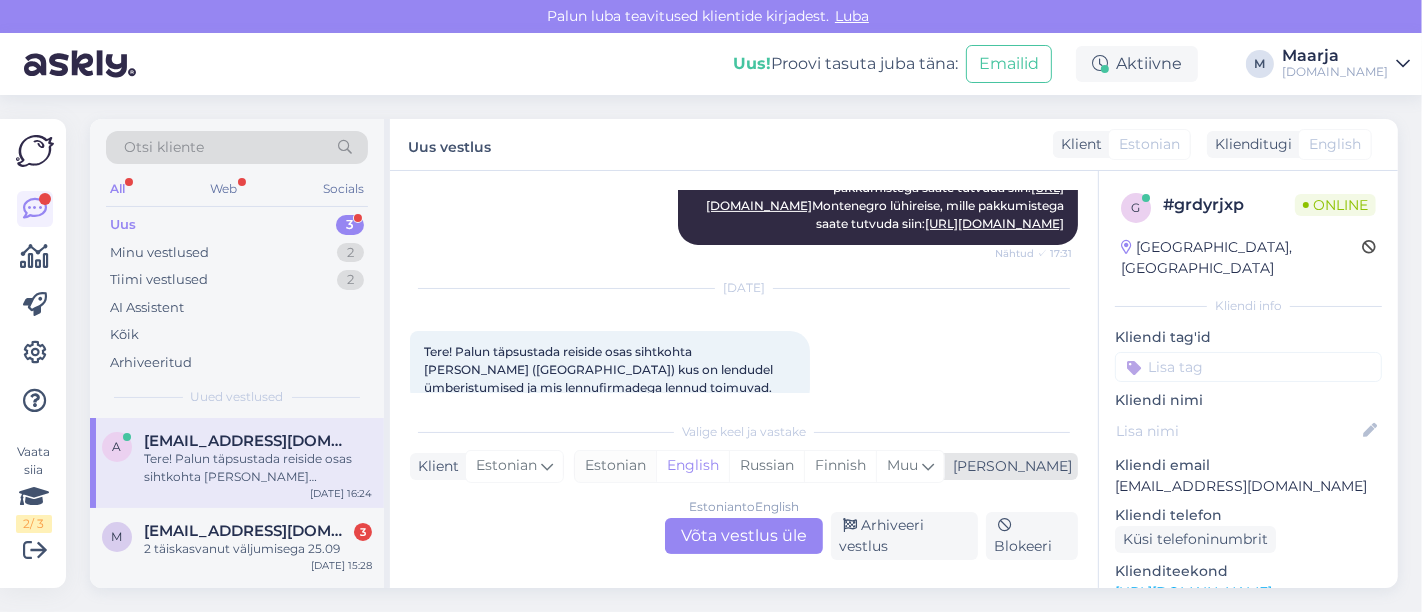 drag, startPoint x: 702, startPoint y: 465, endPoint x: 705, endPoint y: 479, distance: 14.3178215 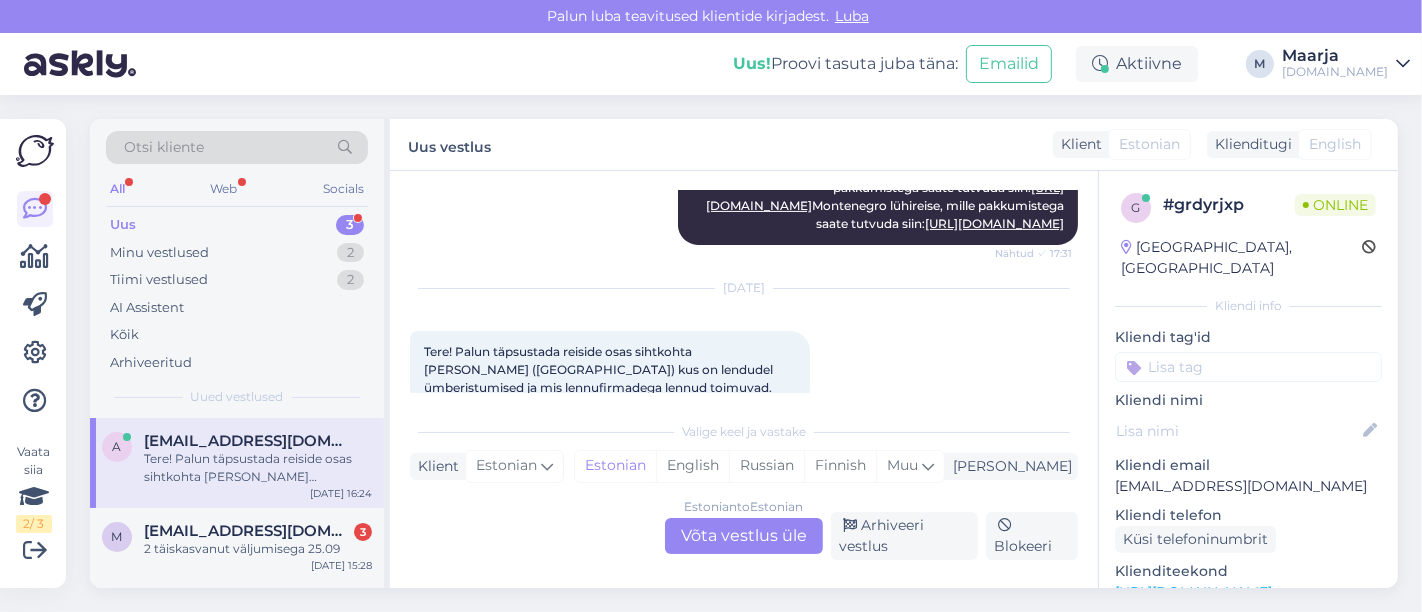 click on "Estonian  to  Estonian Võta vestlus üle" at bounding box center [744, 536] 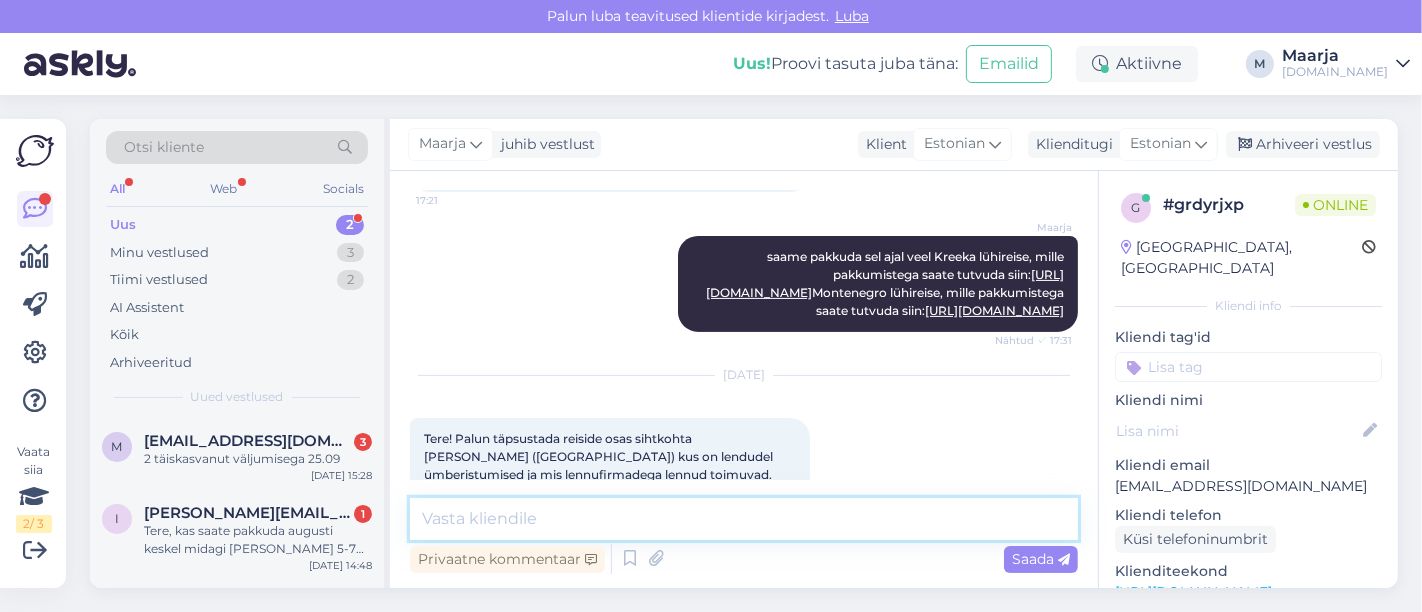 click at bounding box center (744, 519) 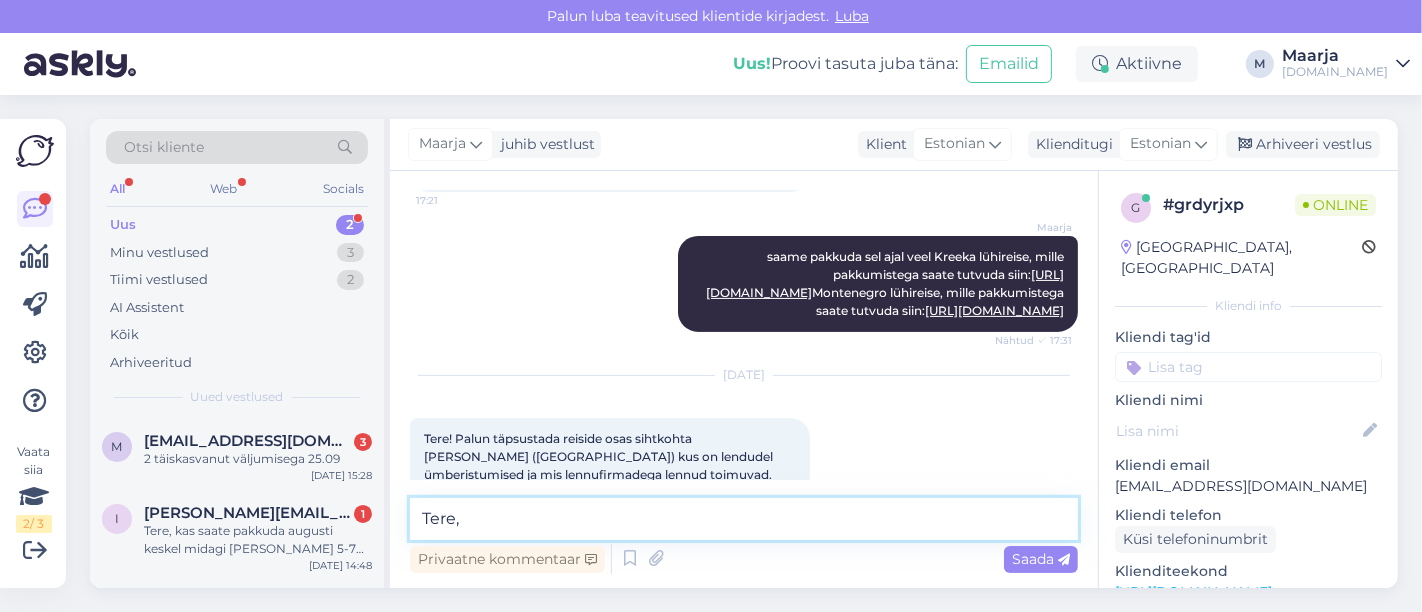 paste on "Lend toimub Boeing 737-800 MAX lennukiga.
Otselend tunniajase tankimiseks mõeldud vahepeatusega Sharjah's.
Lennu ajal pakutakse kahel korral tasuta einet." 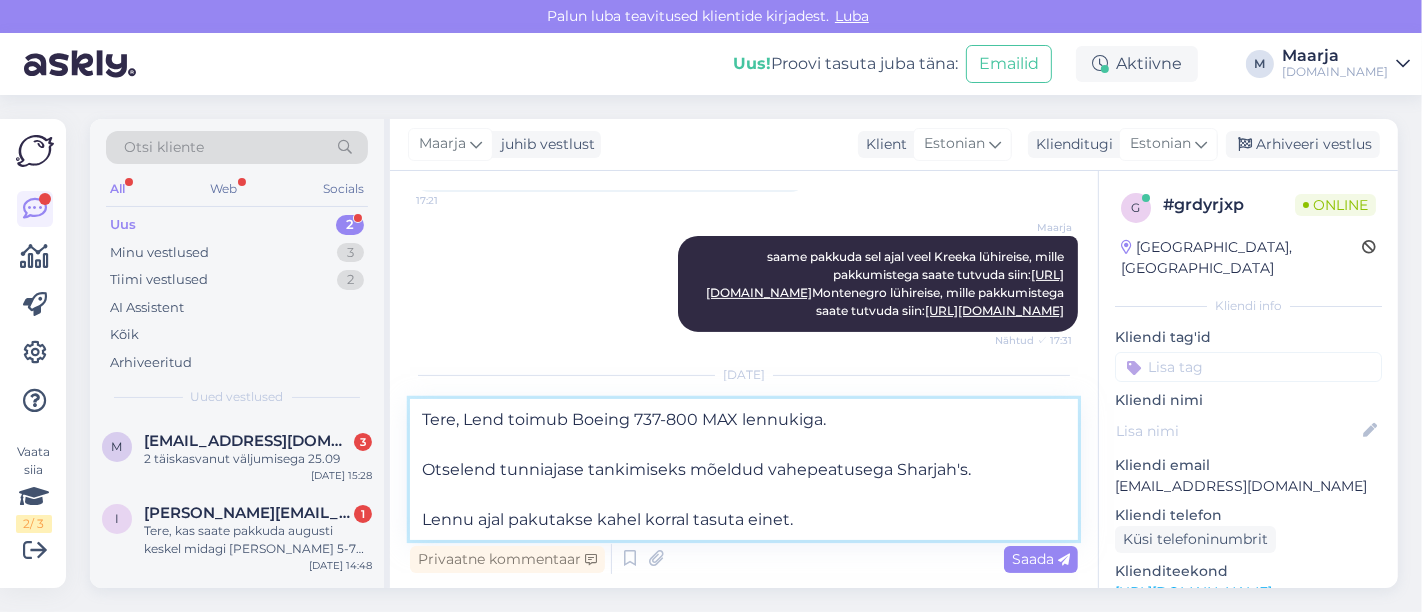 scroll, scrollTop: 618, scrollLeft: 0, axis: vertical 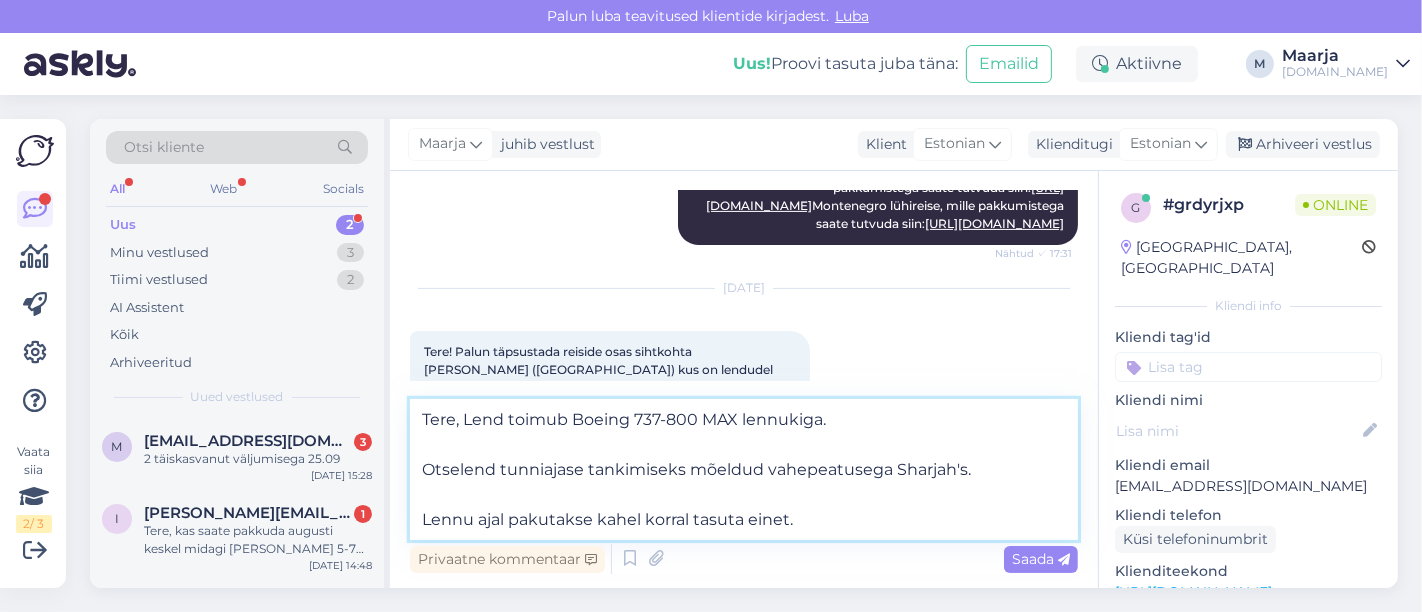 click on "Tere, Lend toimub Boeing 737-800 MAX lennukiga.
Otselend tunniajase tankimiseks mõeldud vahepeatusega Sharjah's.
Lennu ajal pakutakse kahel korral tasuta einet." at bounding box center (744, 469) 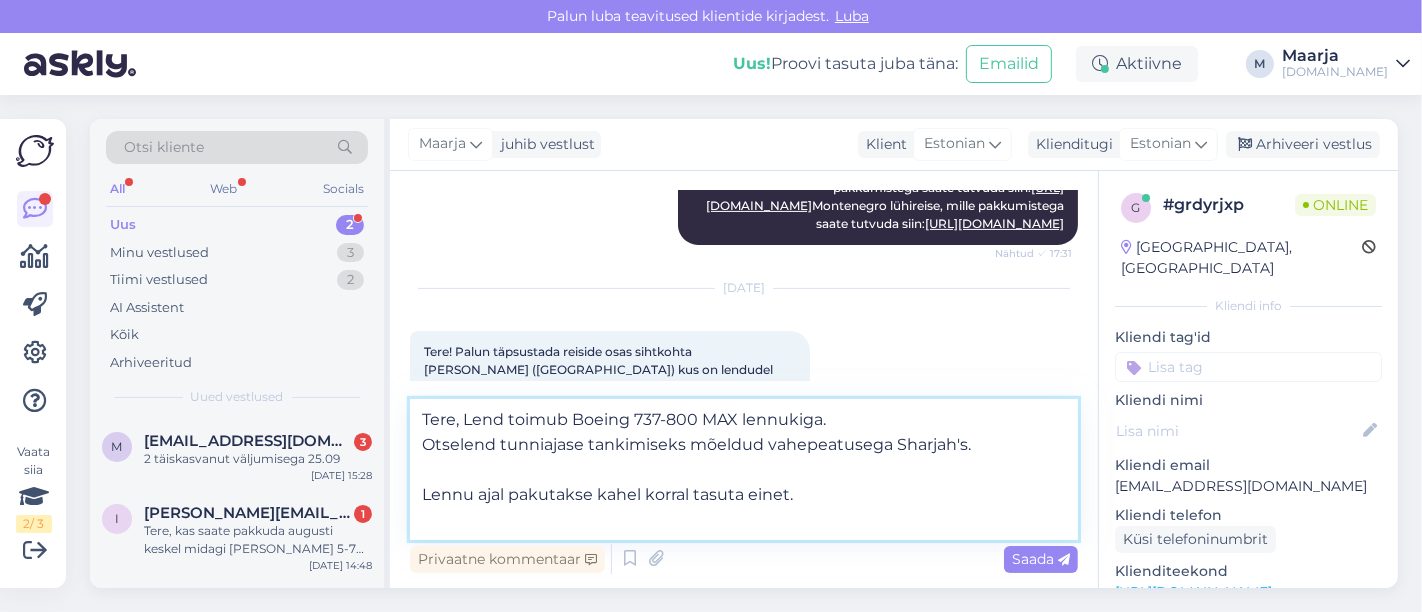 scroll, scrollTop: 605, scrollLeft: 0, axis: vertical 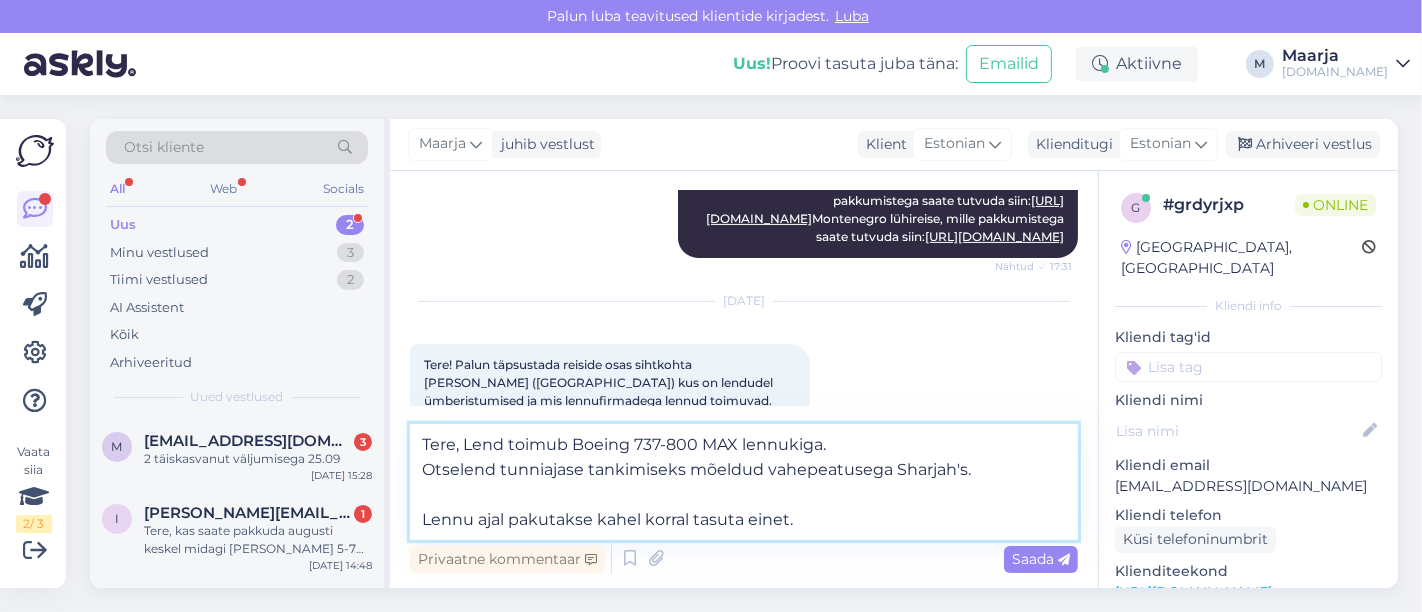 click on "Tere, Lend toimub Boeing 737-800 MAX lennukiga.
Otselend tunniajase tankimiseks mõeldud vahepeatusega Sharjah's.
Lennu ajal pakutakse kahel korral tasuta einet." at bounding box center (744, 482) 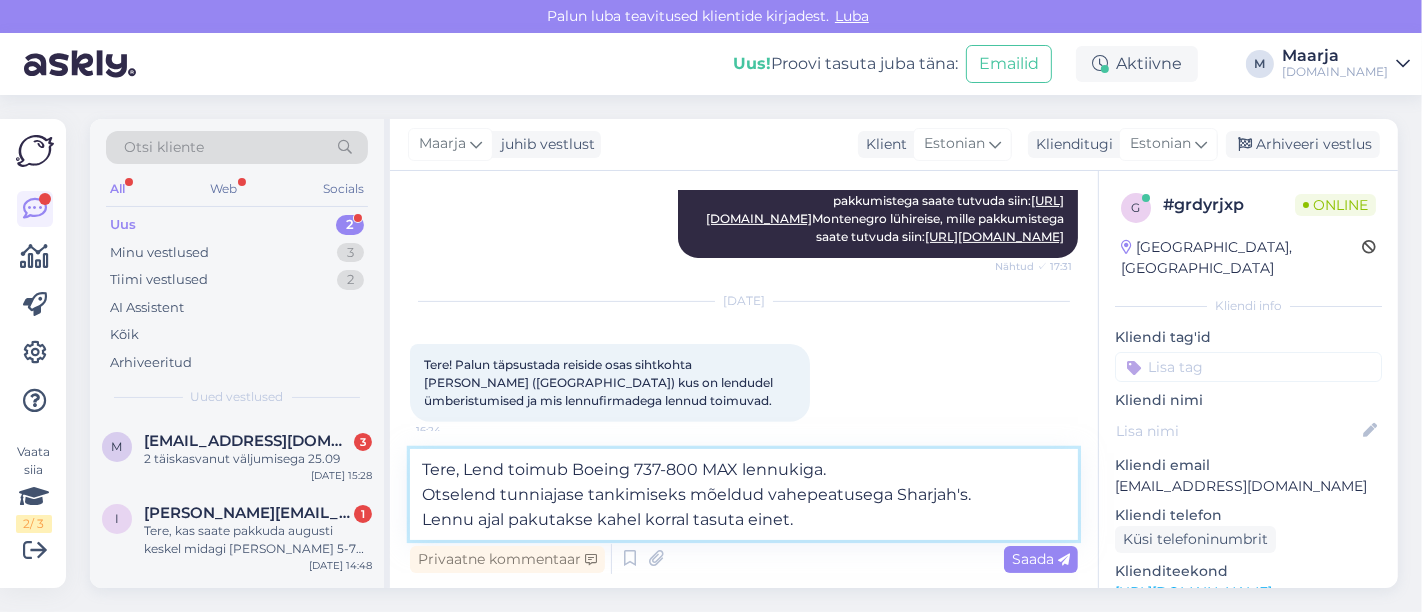scroll, scrollTop: 580, scrollLeft: 0, axis: vertical 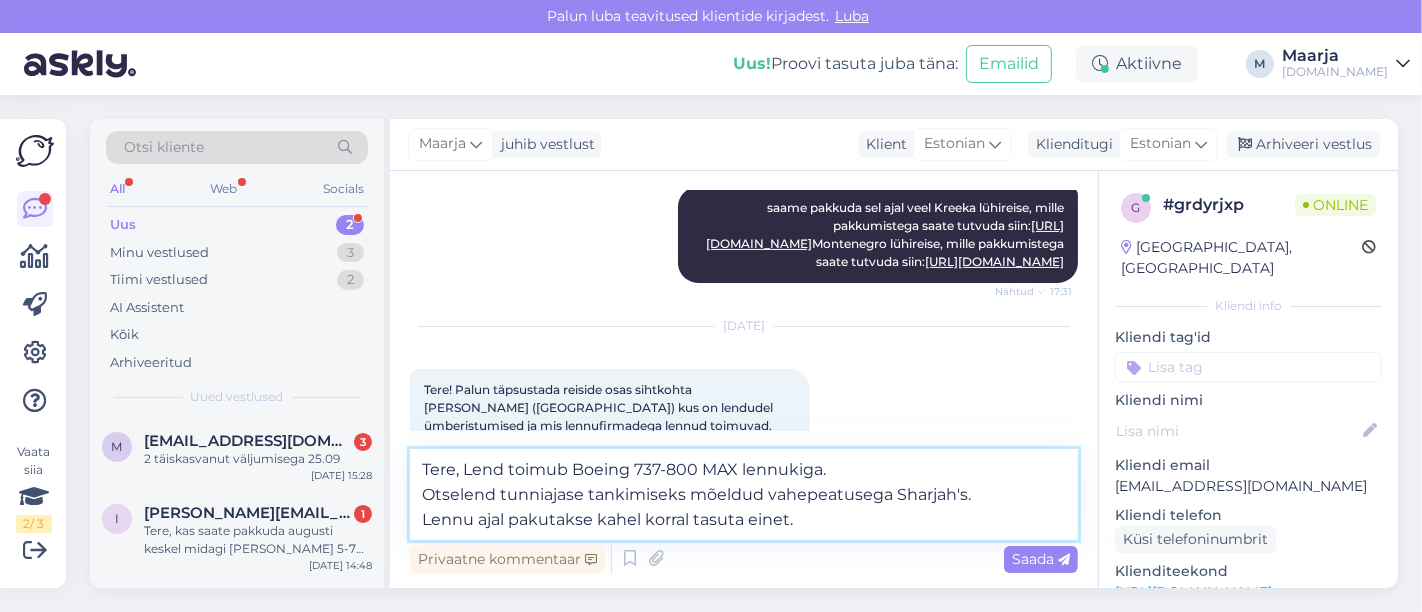 click on "Tere, Lend toimub Boeing 737-800 MAX lennukiga.
Otselend tunniajase tankimiseks mõeldud vahepeatusega Sharjah's.
Lennu ajal pakutakse kahel korral tasuta einet." at bounding box center [744, 494] 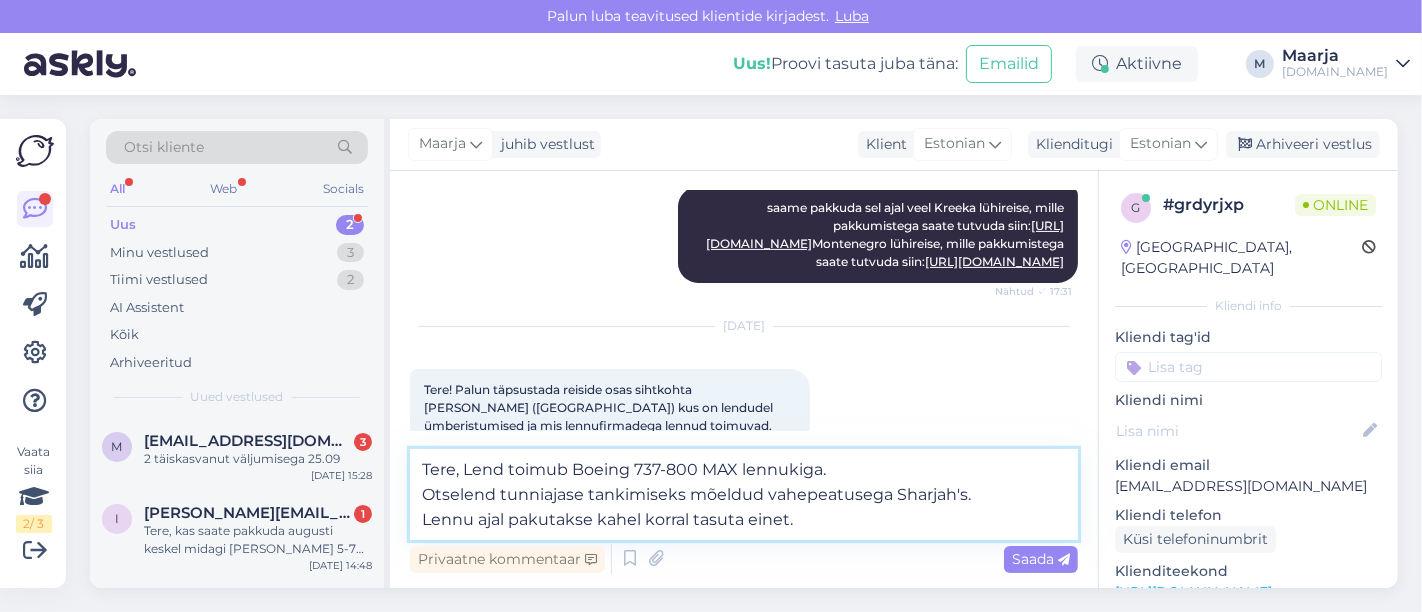 scroll, scrollTop: 605, scrollLeft: 0, axis: vertical 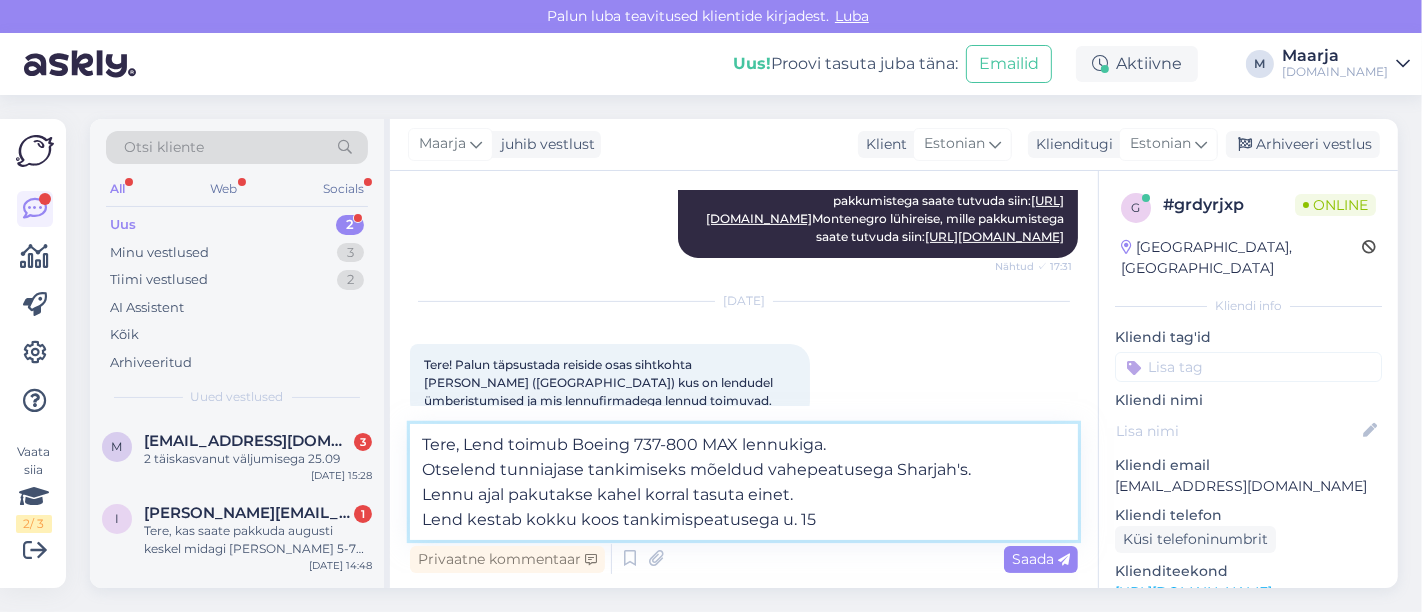 type on "Tere, Lend toimub Boeing 737-800 MAX lennukiga.
Otselend tunniajase tankimiseks mõeldud vahepeatusega Sharjah's.
Lennu ajal pakutakse kahel korral tasuta einet.
Lend kestab kokku koos tankimispeatusega u. 15h" 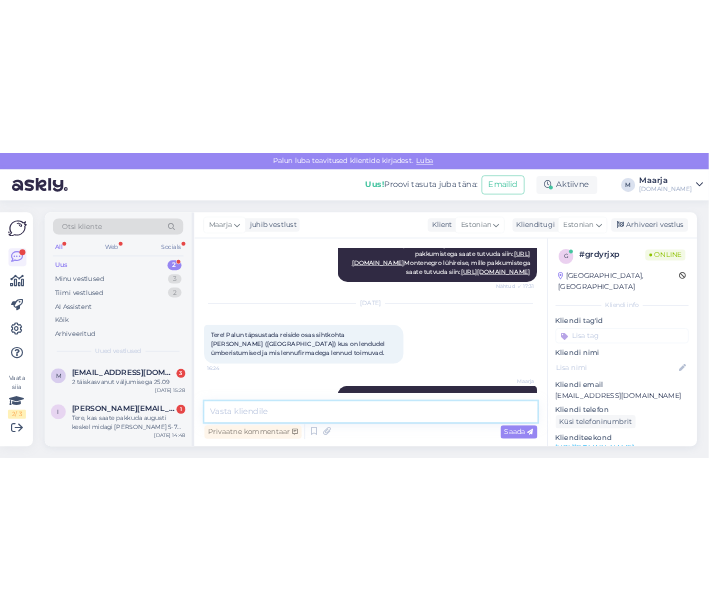 scroll, scrollTop: 690, scrollLeft: 0, axis: vertical 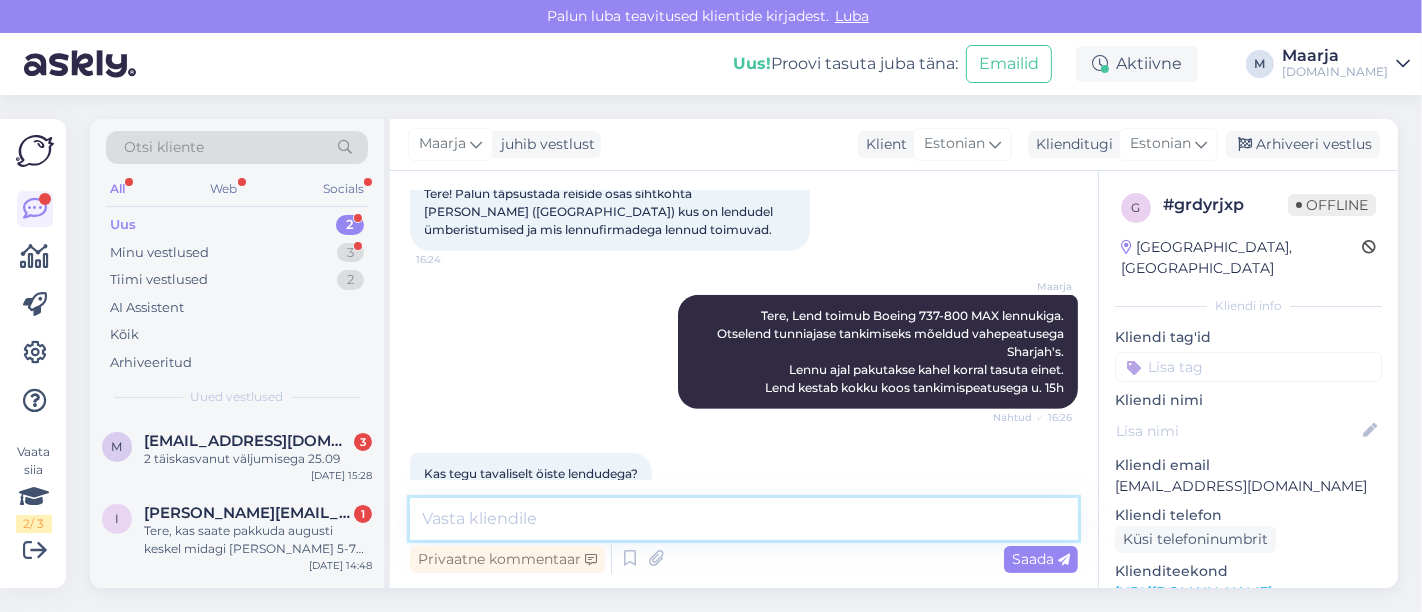 click at bounding box center [744, 519] 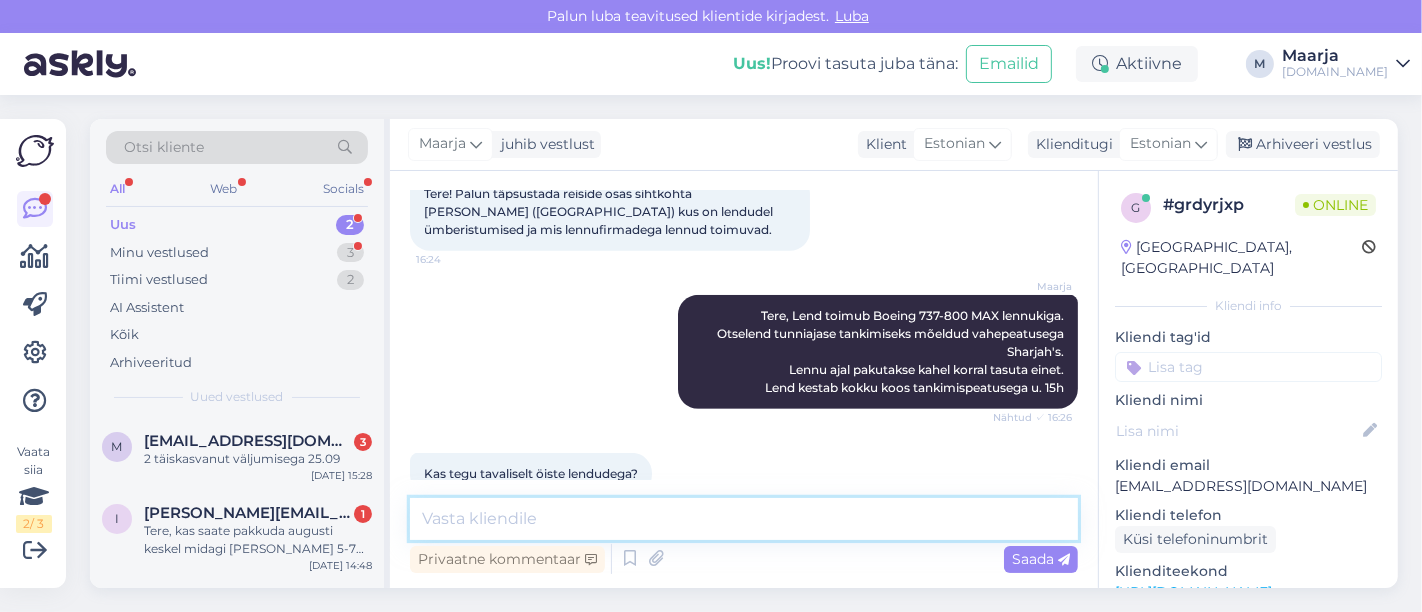 paste on "Reisi lennuajad on allolevad (lennuajad võivad muutuda!):
06.02 [GEOGRAPHIC_DATA] - [PERSON_NAME] 23:55- 19:15+1
16.02 [PERSON_NAME] - [GEOGRAPHIC_DATA] 11:30 - 22:25" 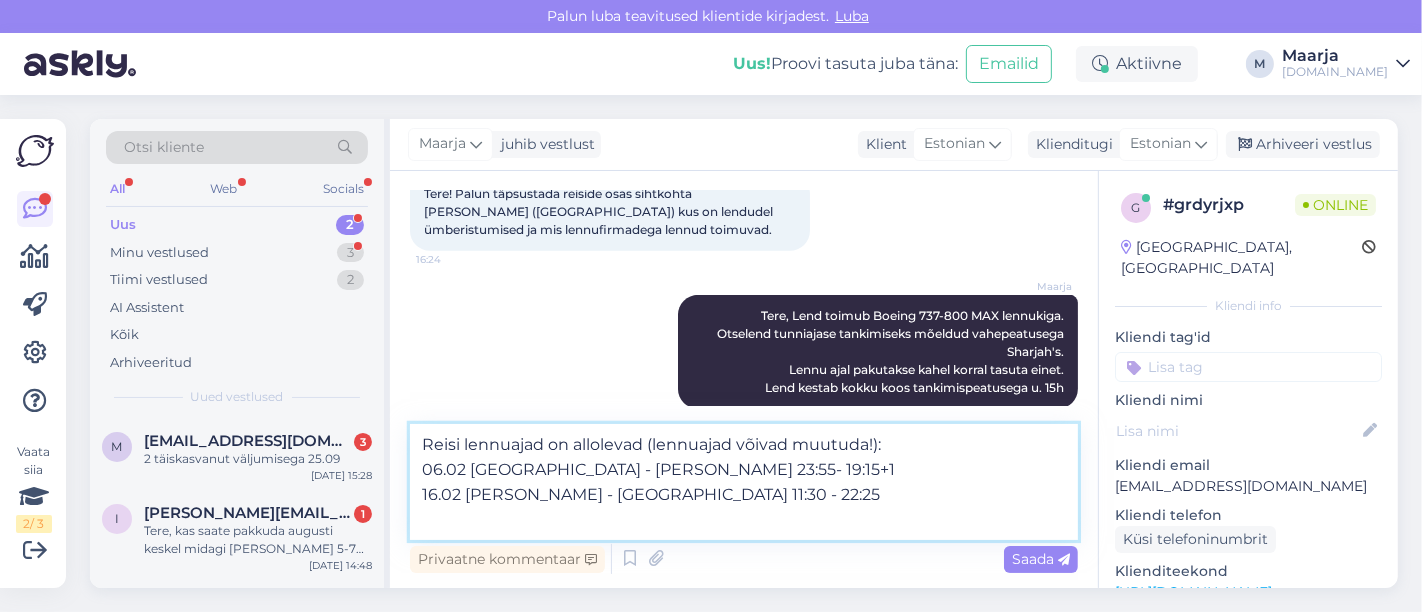 scroll, scrollTop: 797, scrollLeft: 0, axis: vertical 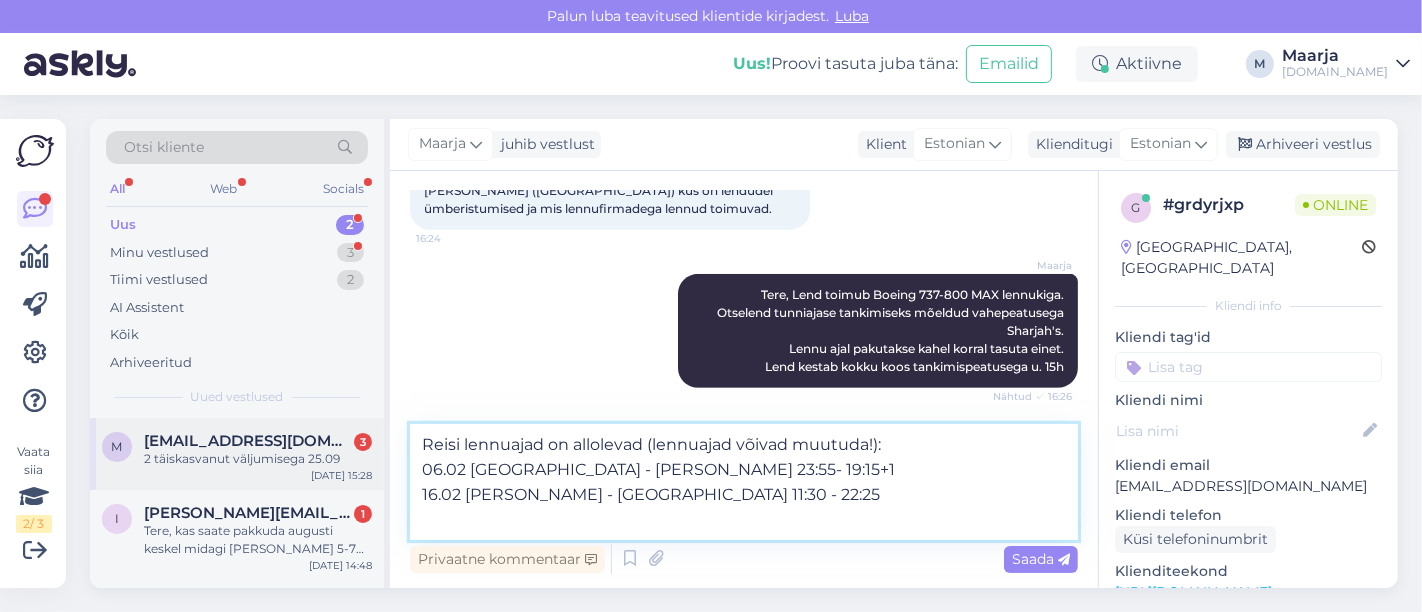 drag, startPoint x: 469, startPoint y: 470, endPoint x: 366, endPoint y: 467, distance: 103.04368 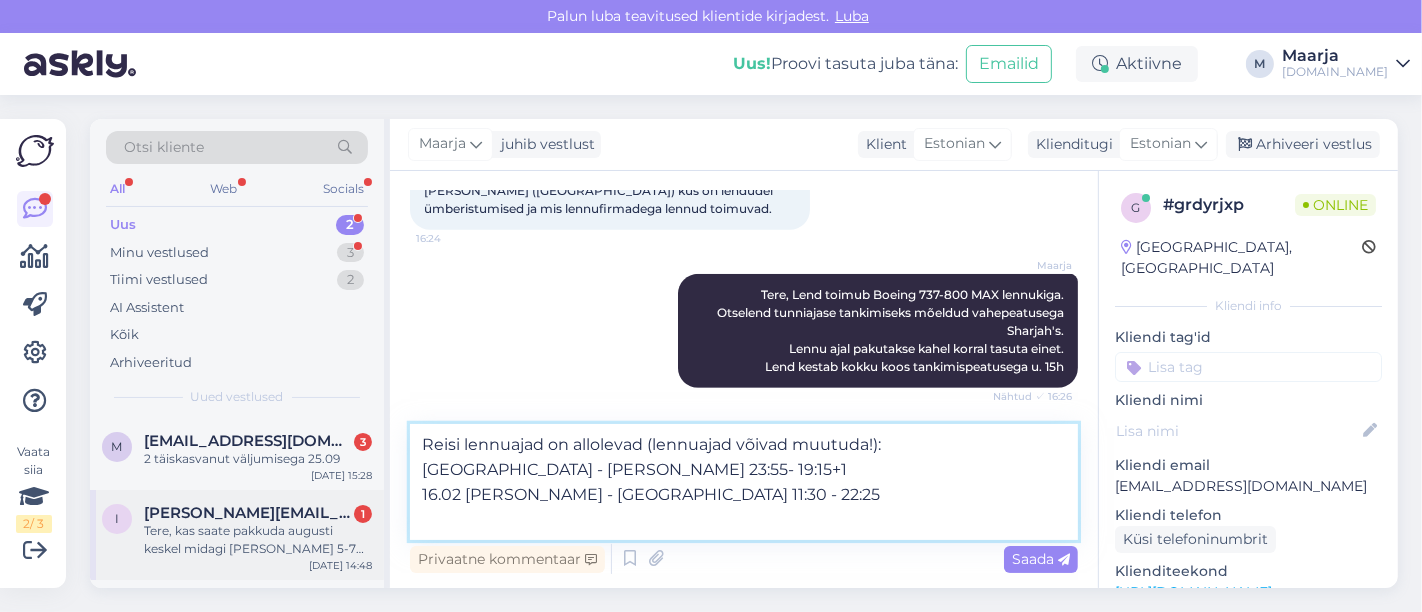 drag, startPoint x: 462, startPoint y: 495, endPoint x: 370, endPoint y: 492, distance: 92.0489 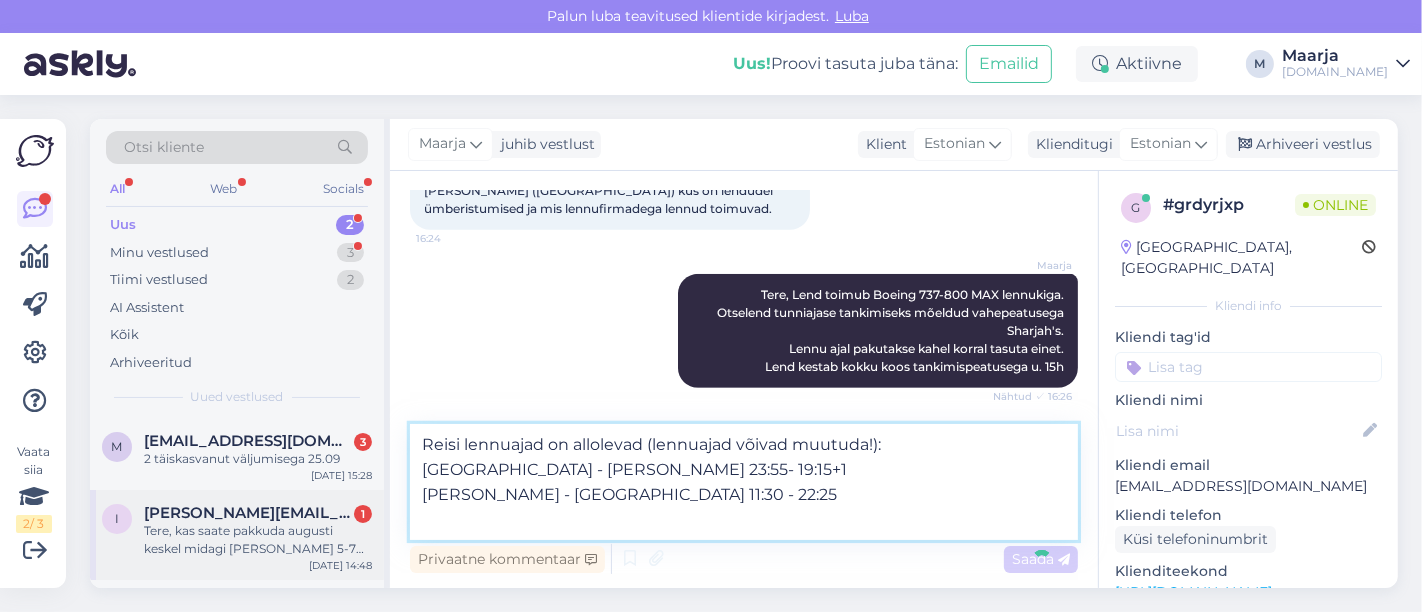 type 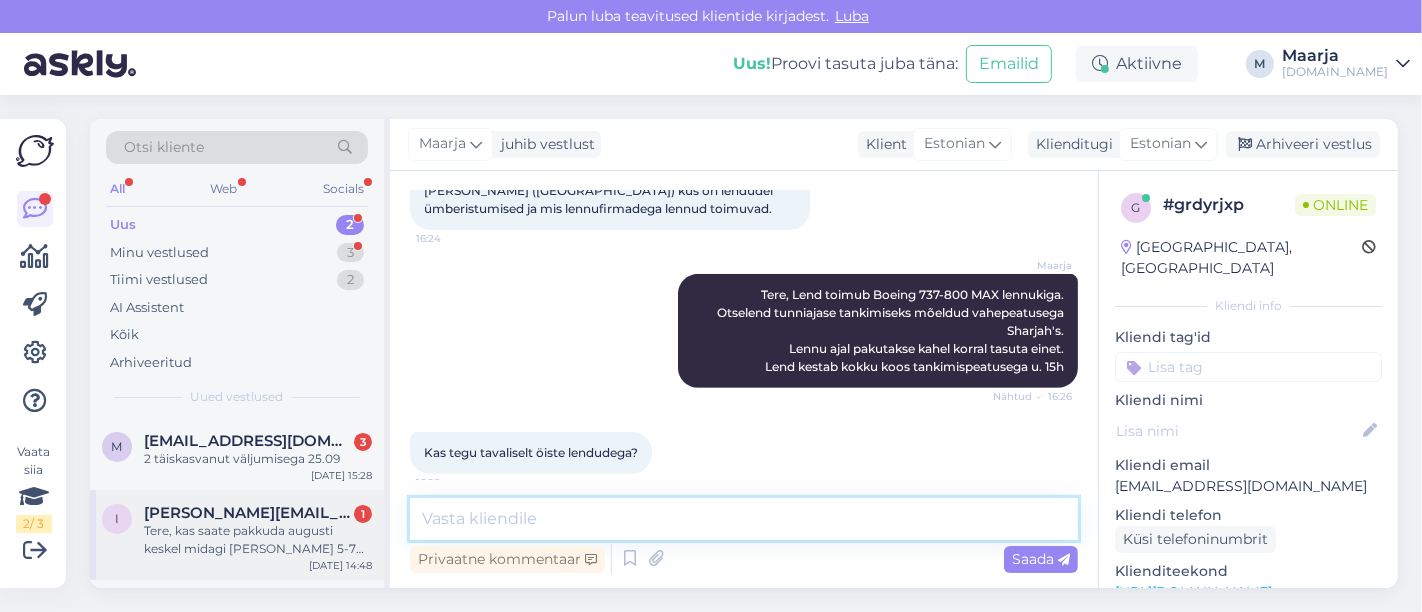 scroll, scrollTop: 897, scrollLeft: 0, axis: vertical 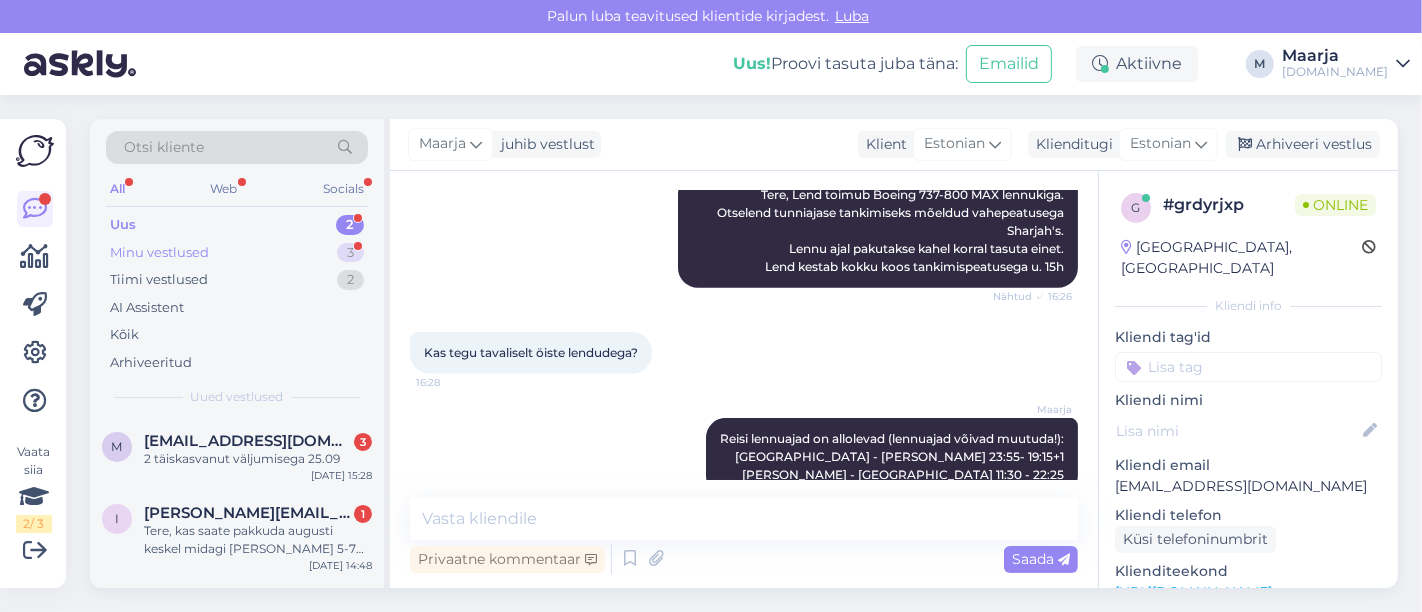 click on "Minu vestlused 3" at bounding box center [237, 253] 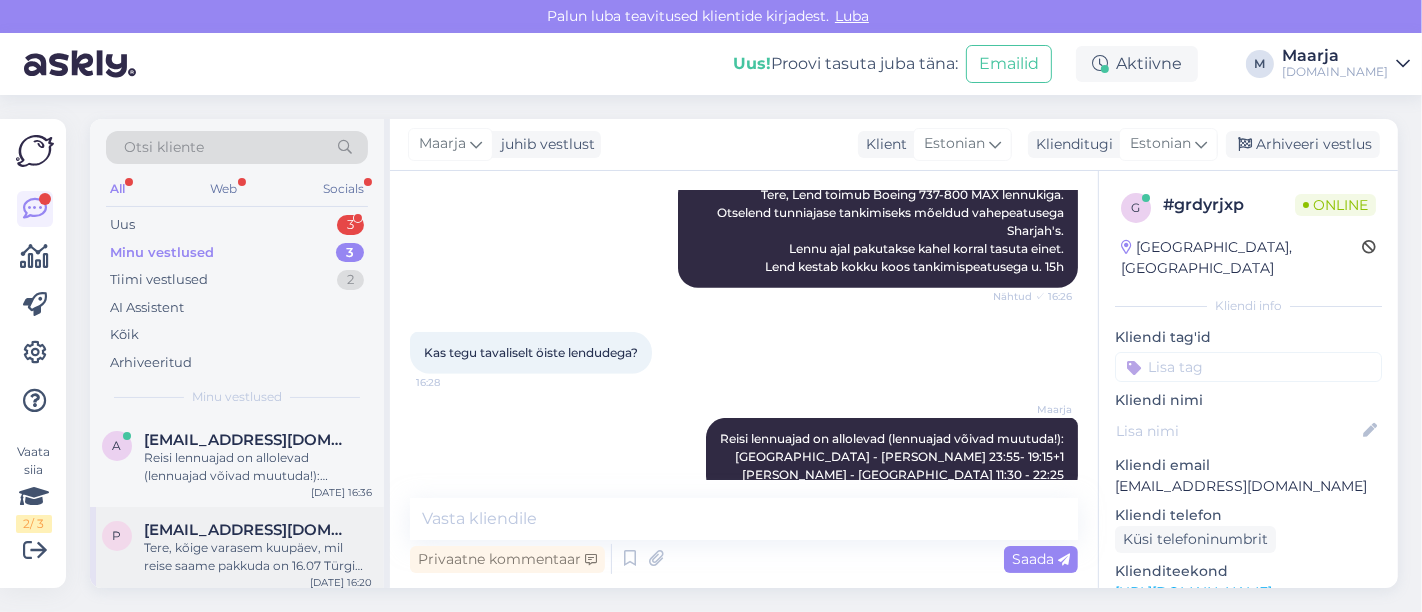 scroll, scrollTop: 0, scrollLeft: 0, axis: both 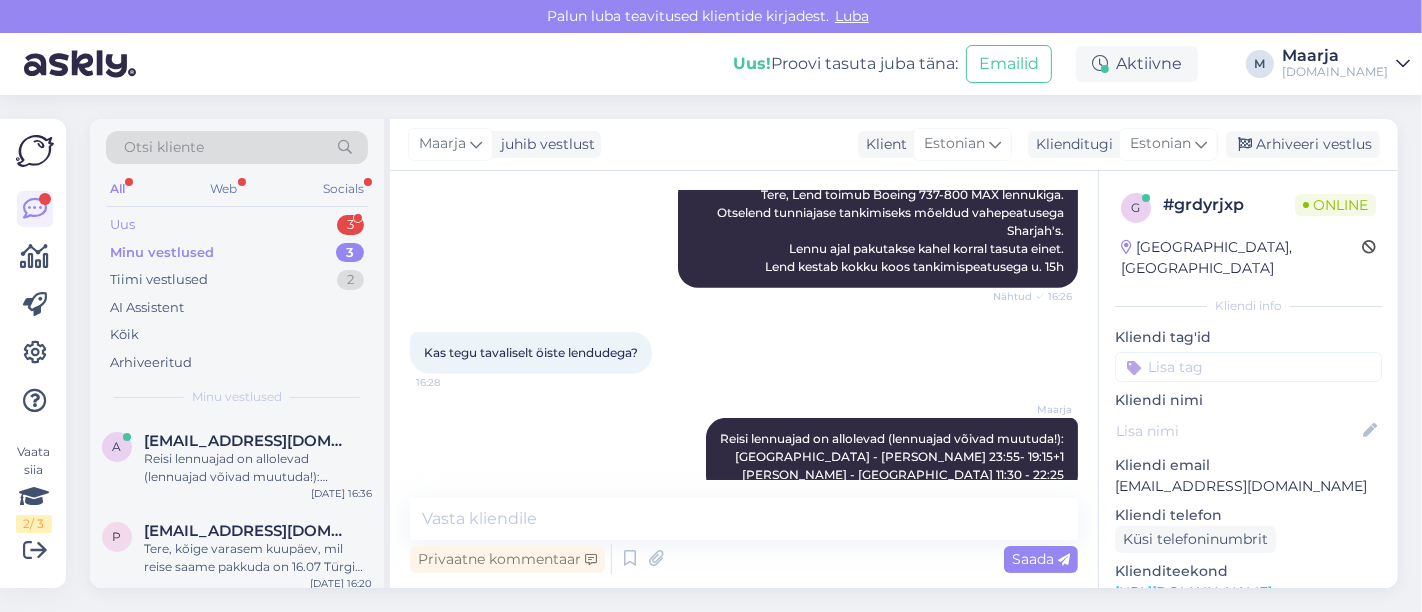 click on "Uus 3" at bounding box center (237, 225) 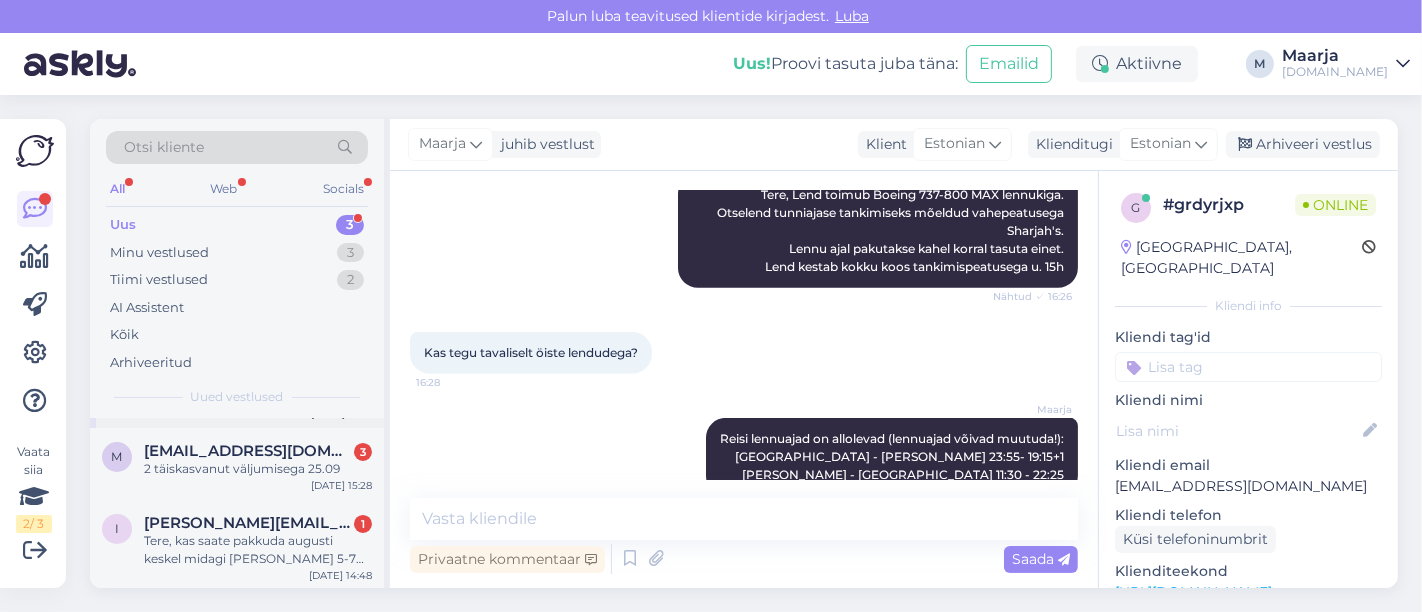 scroll, scrollTop: 0, scrollLeft: 0, axis: both 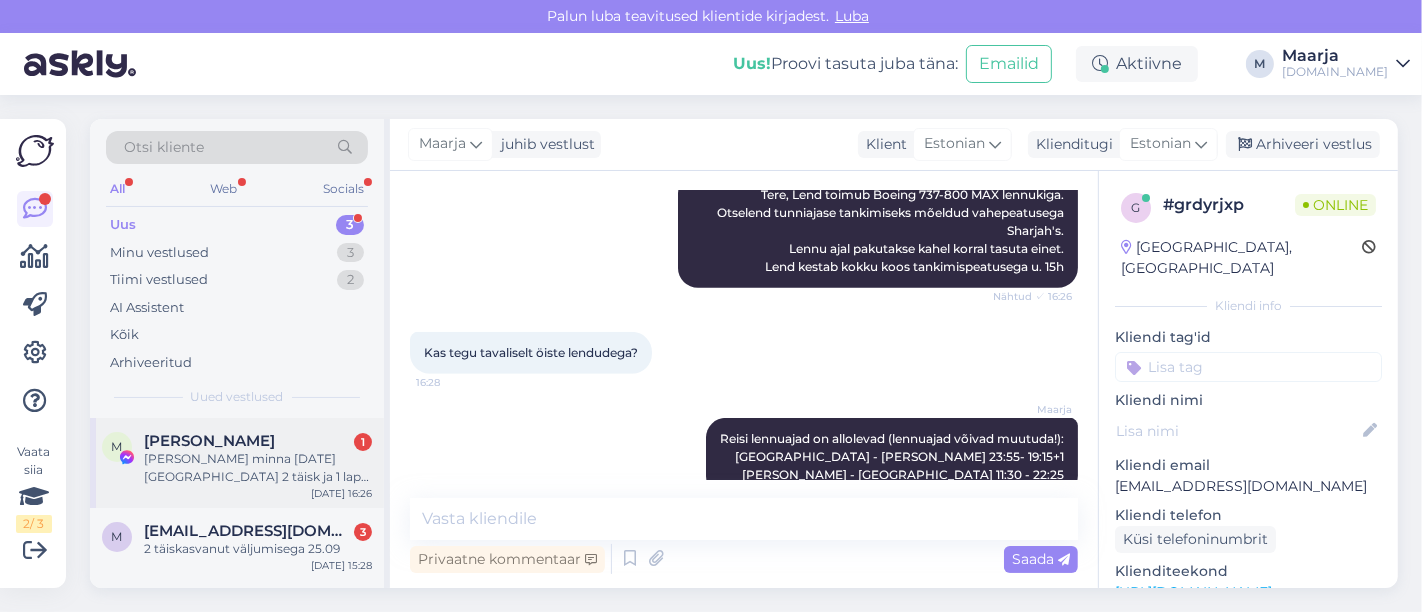 click on "[PERSON_NAME] minna [DATE] [GEOGRAPHIC_DATA]
2 täisk ja 1 laps 10a" at bounding box center (258, 468) 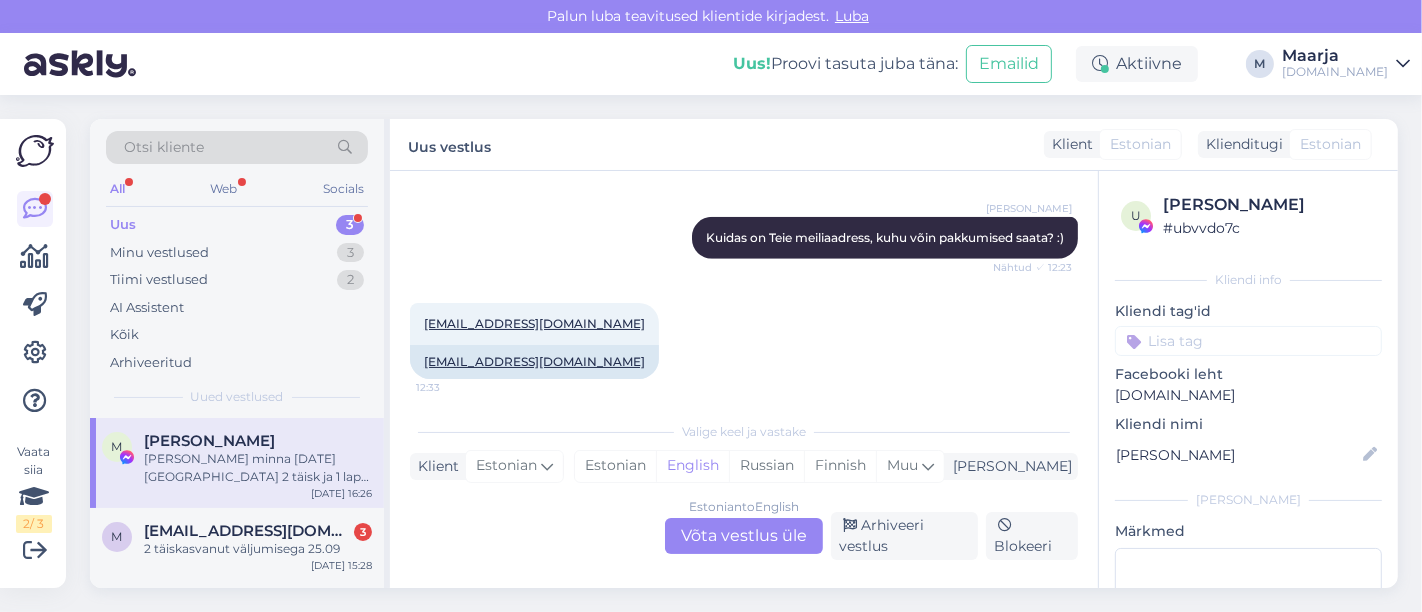 scroll, scrollTop: 1431, scrollLeft: 0, axis: vertical 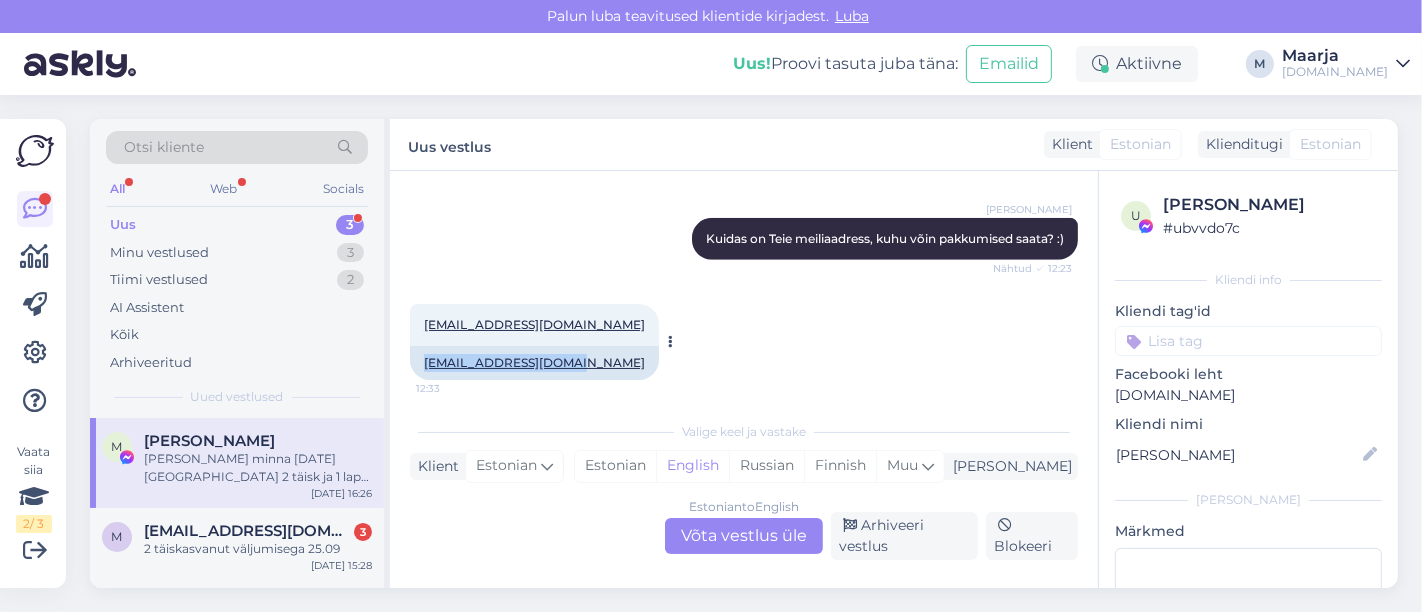 drag, startPoint x: 588, startPoint y: 361, endPoint x: 417, endPoint y: 371, distance: 171.29214 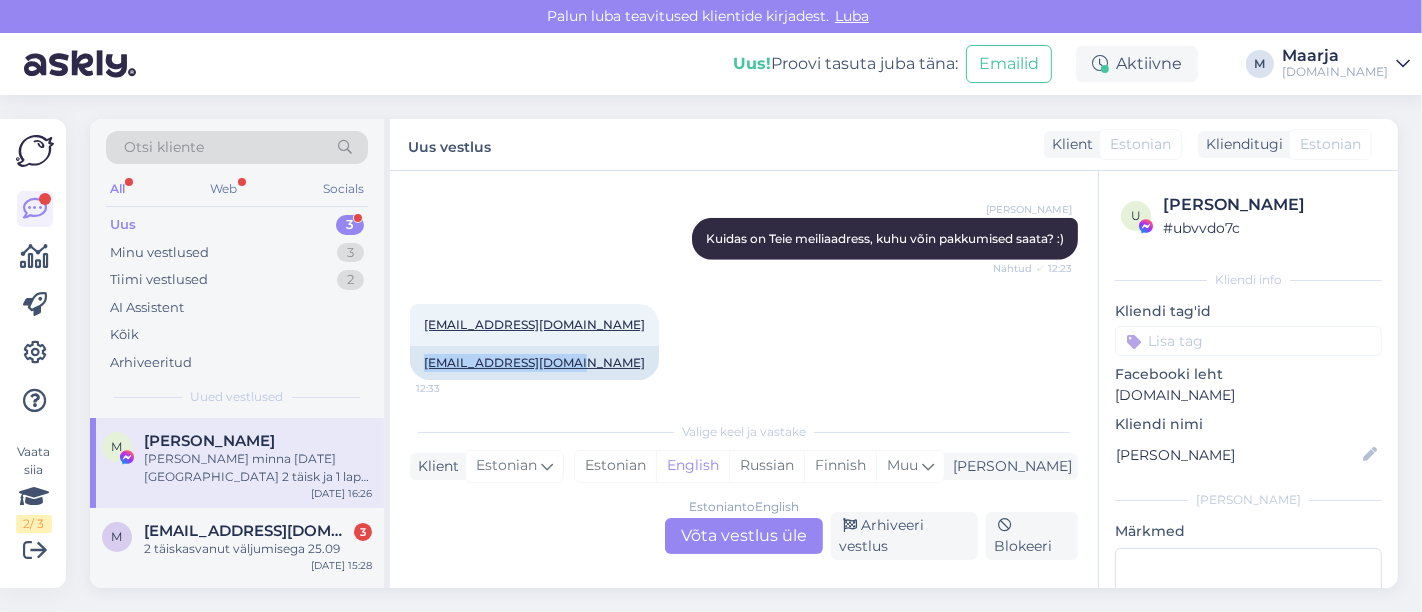 copy on "[EMAIL_ADDRESS][DOMAIN_NAME]" 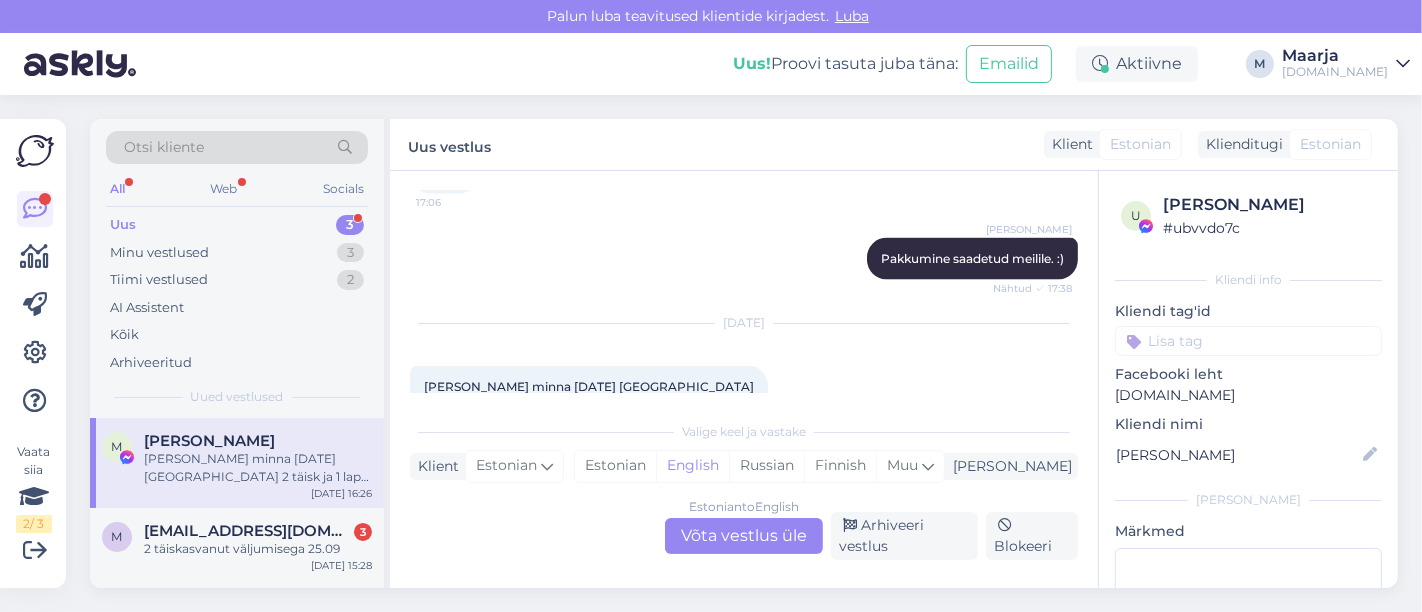 scroll, scrollTop: 2731, scrollLeft: 0, axis: vertical 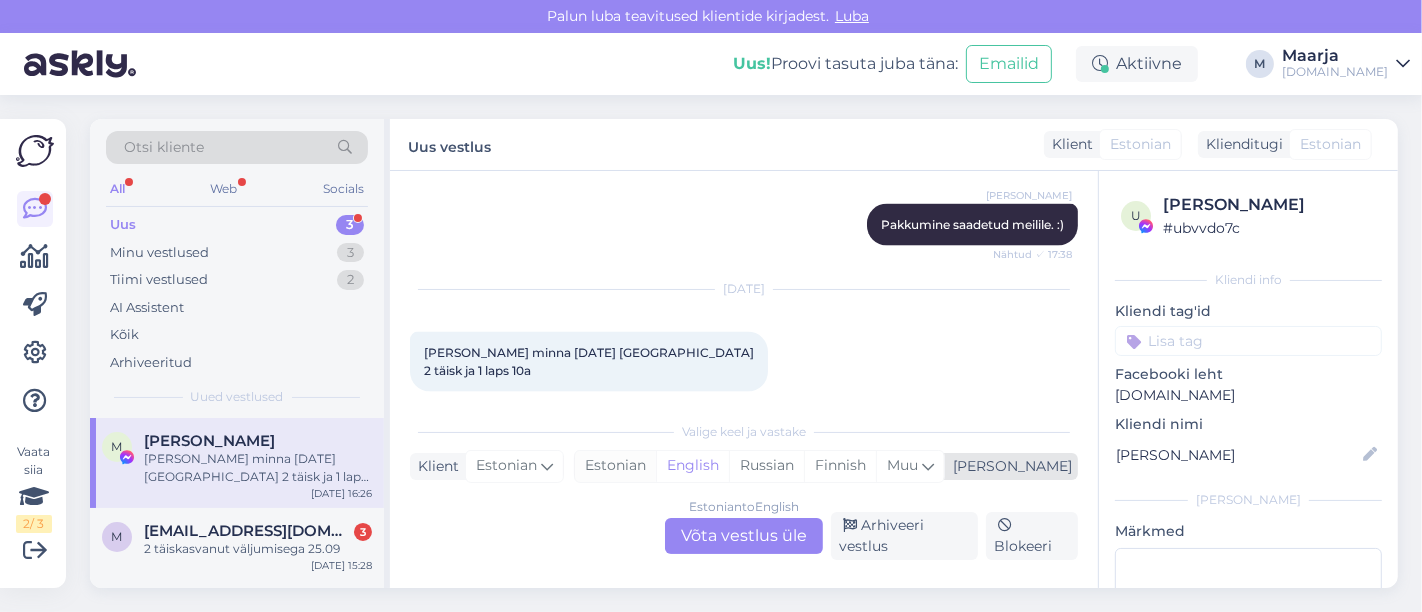 click on "Estonian" at bounding box center [615, 466] 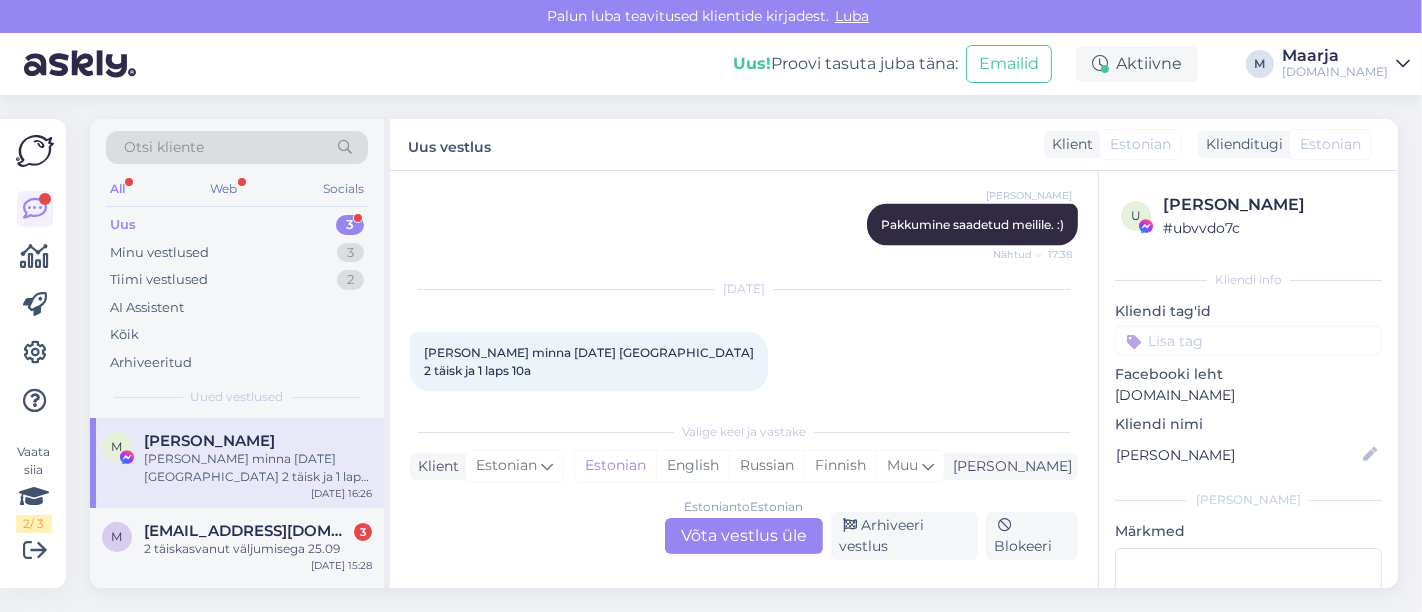 click on "Estonian  to  Estonian Võta vestlus üle" at bounding box center (744, 536) 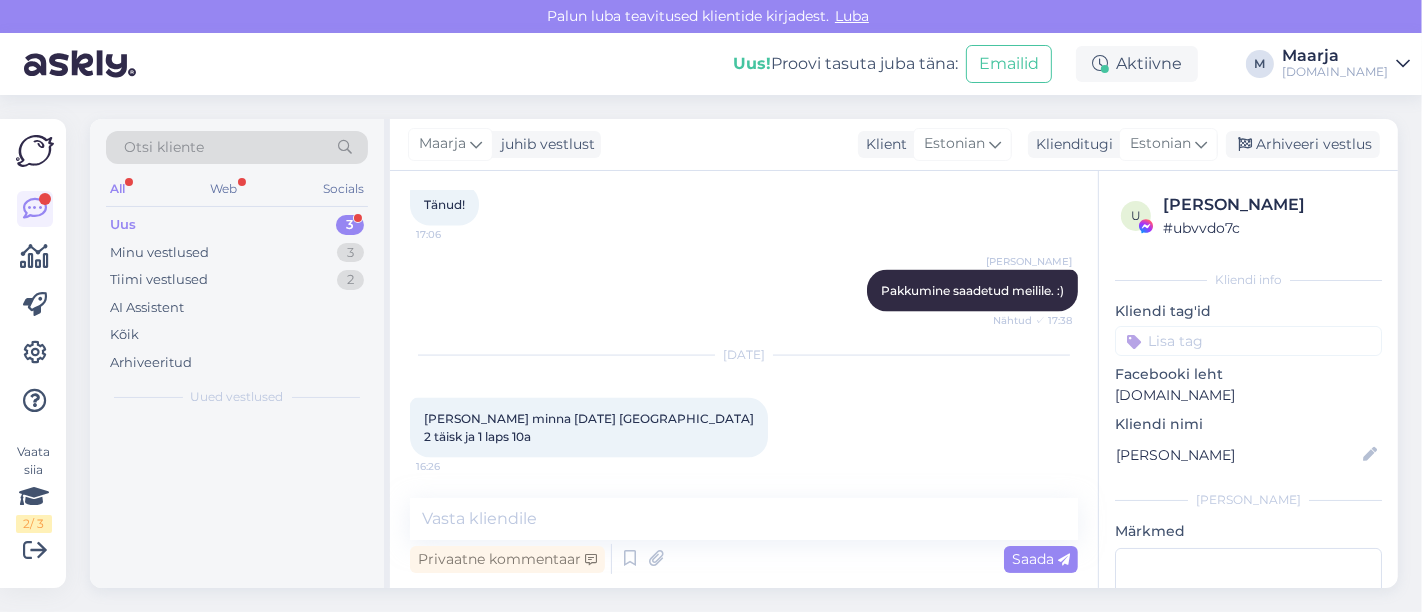scroll, scrollTop: 2644, scrollLeft: 0, axis: vertical 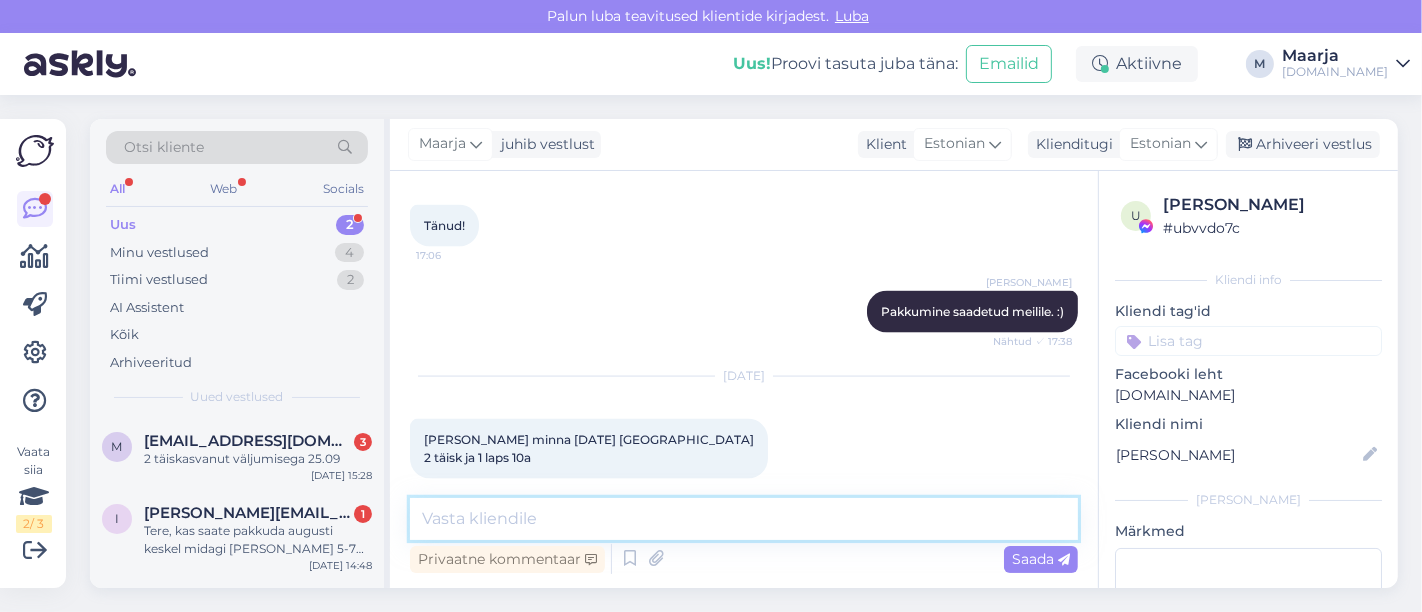 click at bounding box center [744, 519] 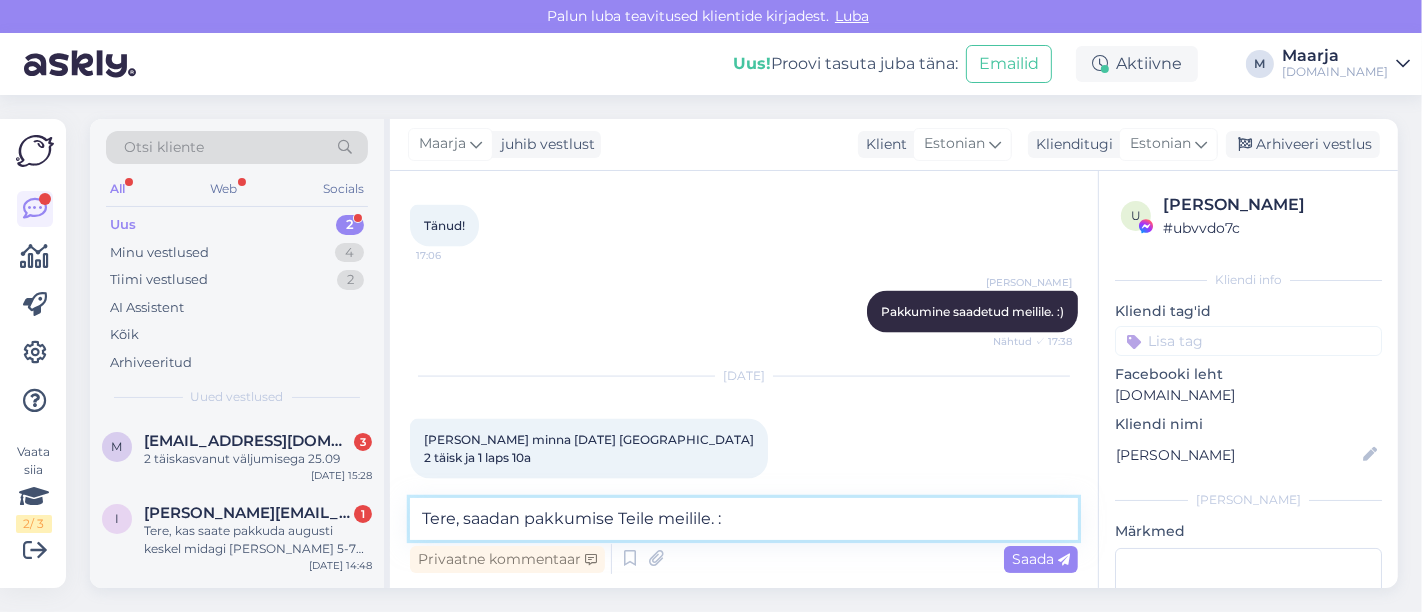 type on "Tere, saadan pakkumise Teile meilile. :)" 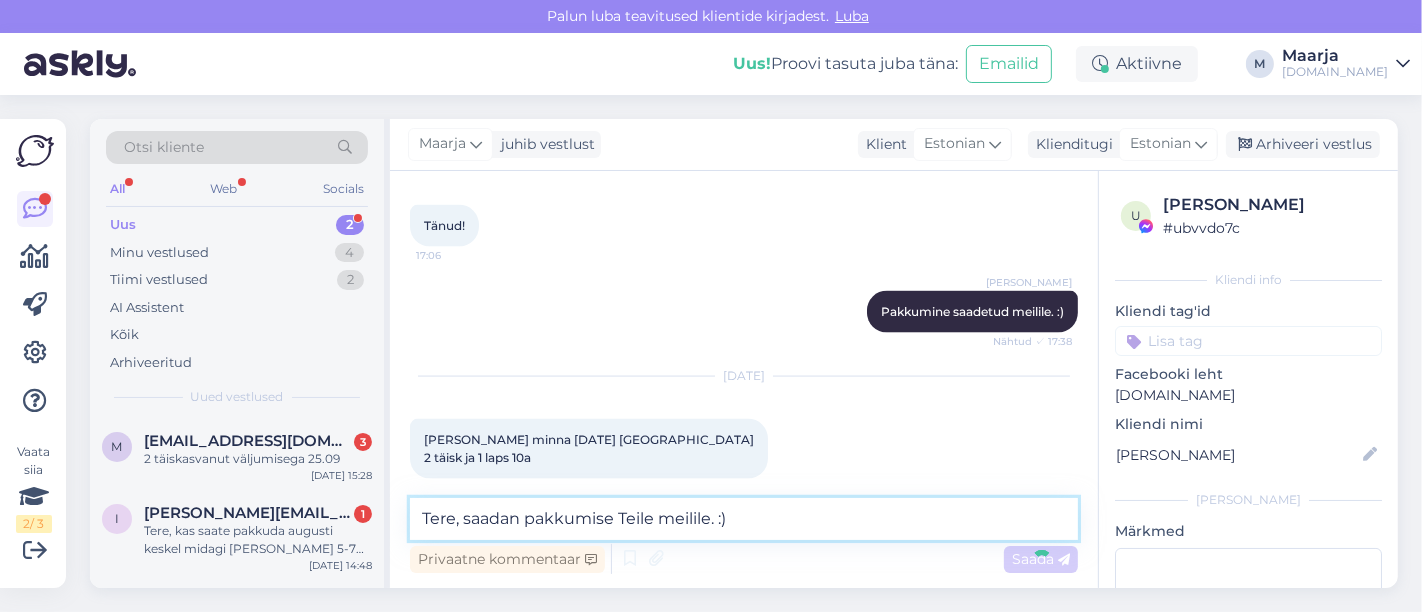 type 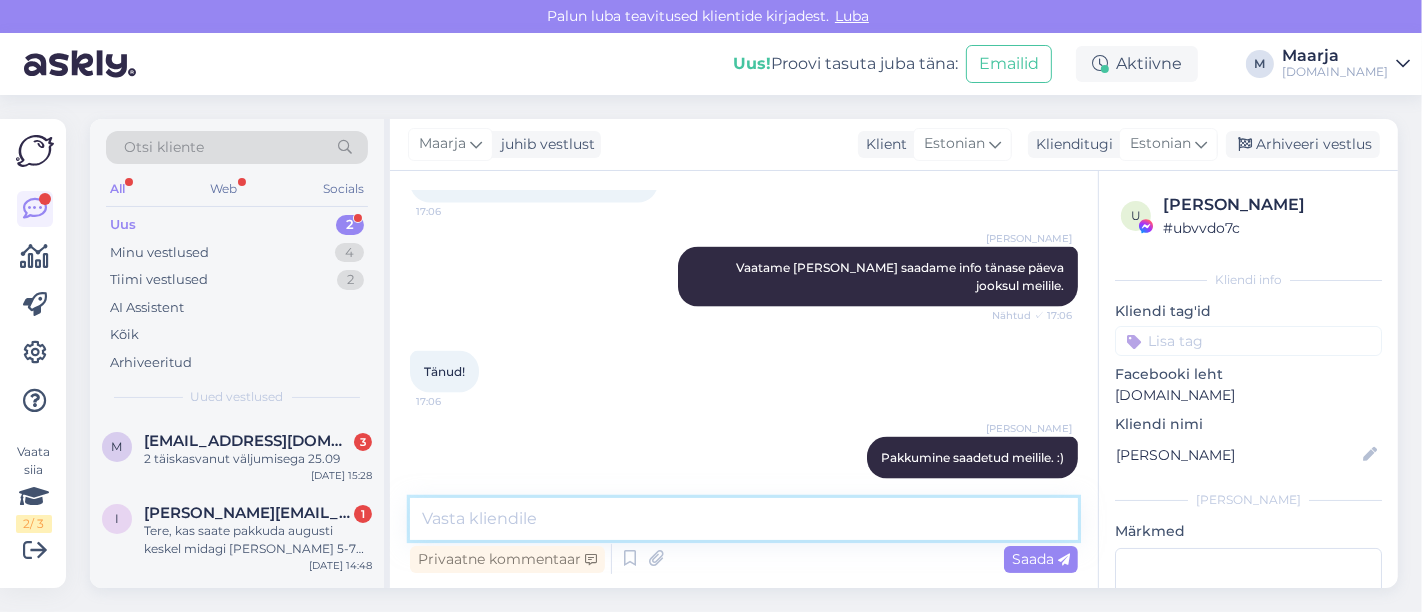 scroll, scrollTop: 2730, scrollLeft: 0, axis: vertical 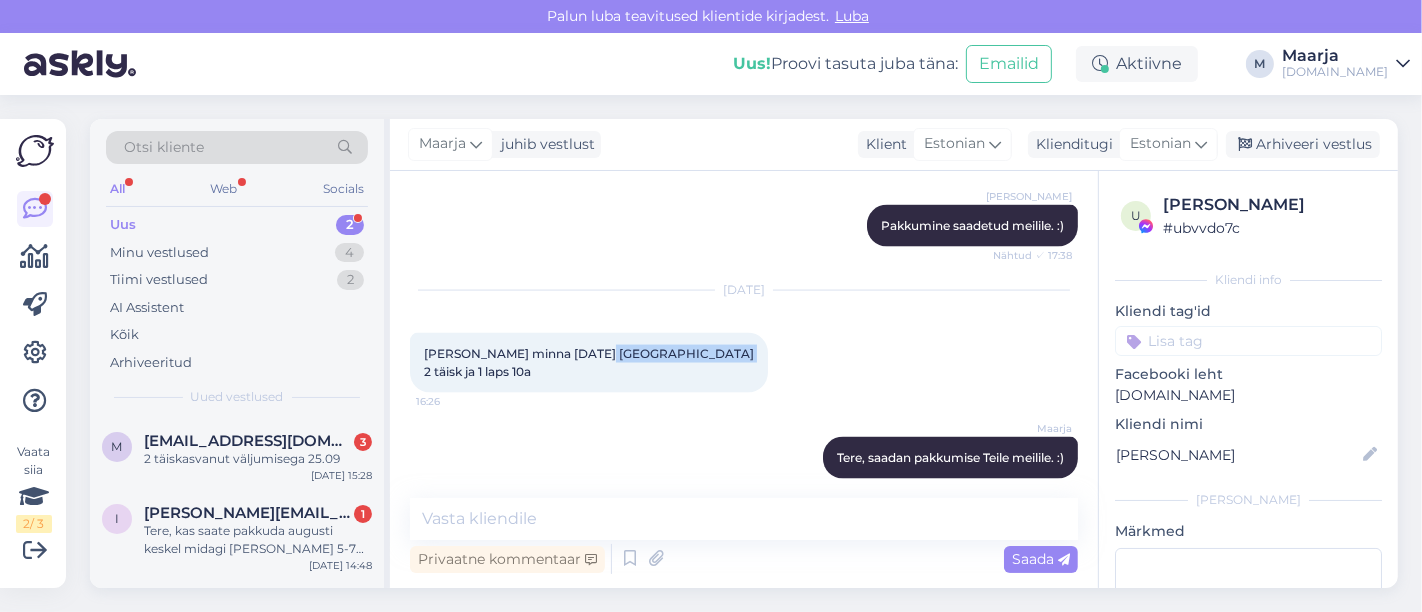 drag, startPoint x: 565, startPoint y: 333, endPoint x: 684, endPoint y: 336, distance: 119.03781 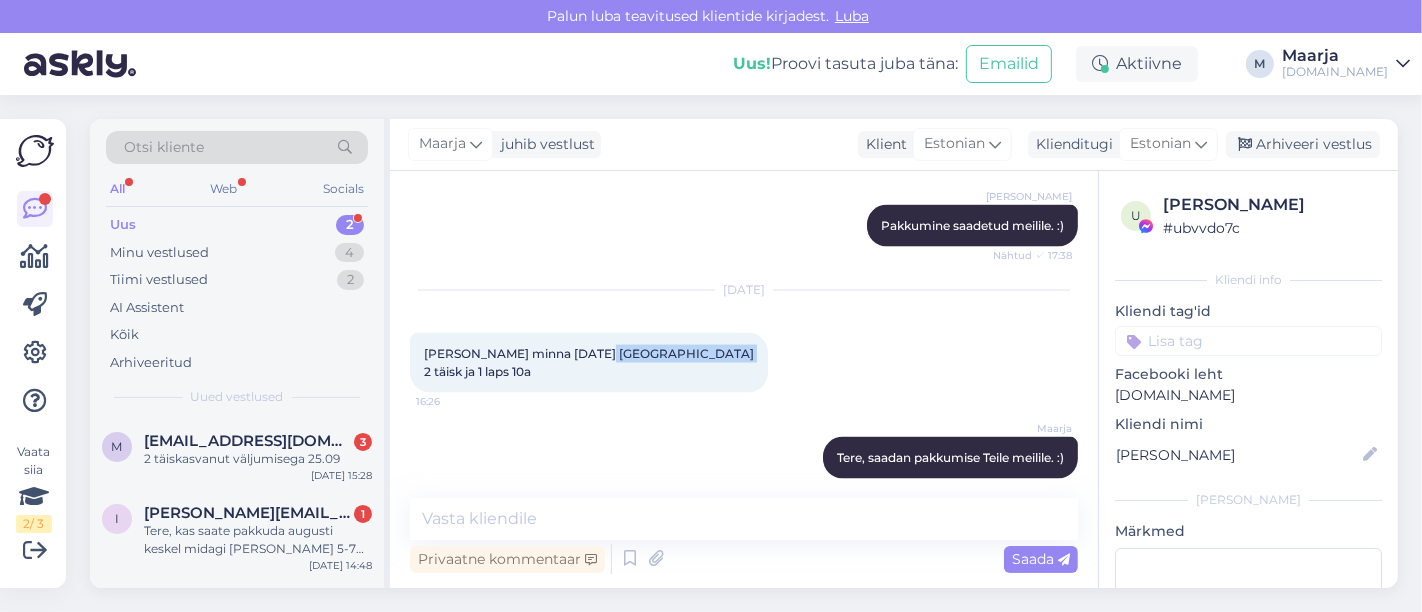 click on "[PERSON_NAME] minna [DATE] [GEOGRAPHIC_DATA]
2 täisk ja 1 laps 10a 16:26" at bounding box center [589, 363] 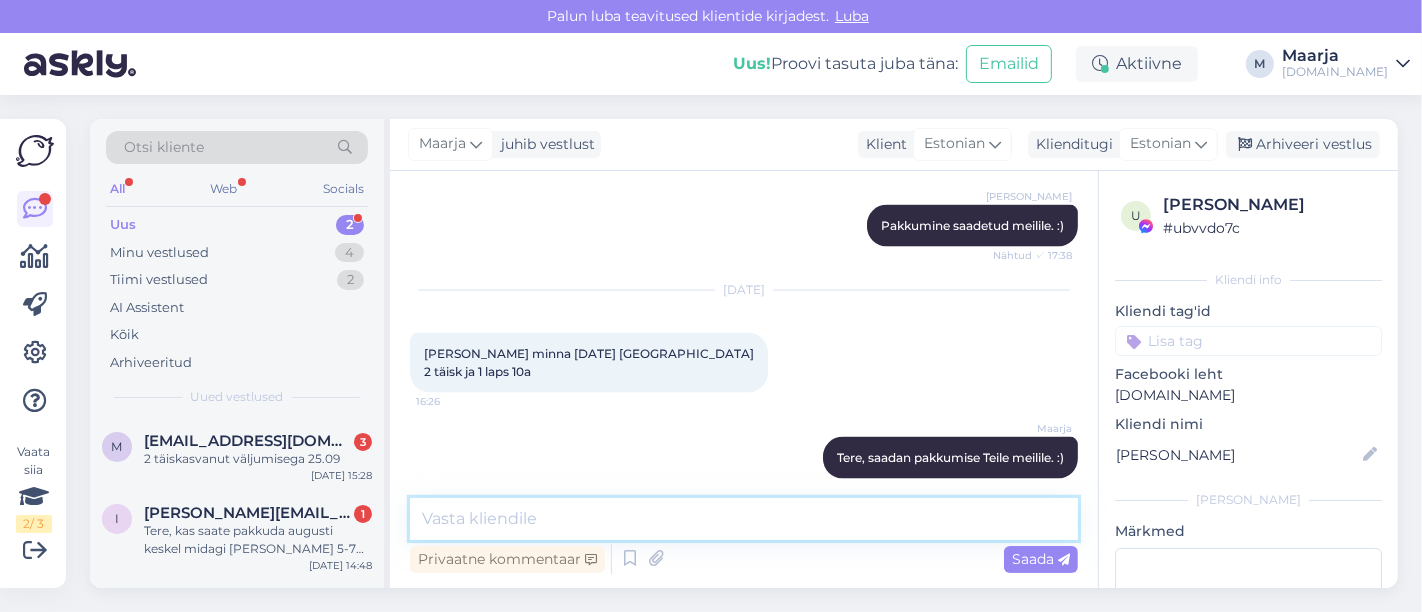 click at bounding box center (744, 519) 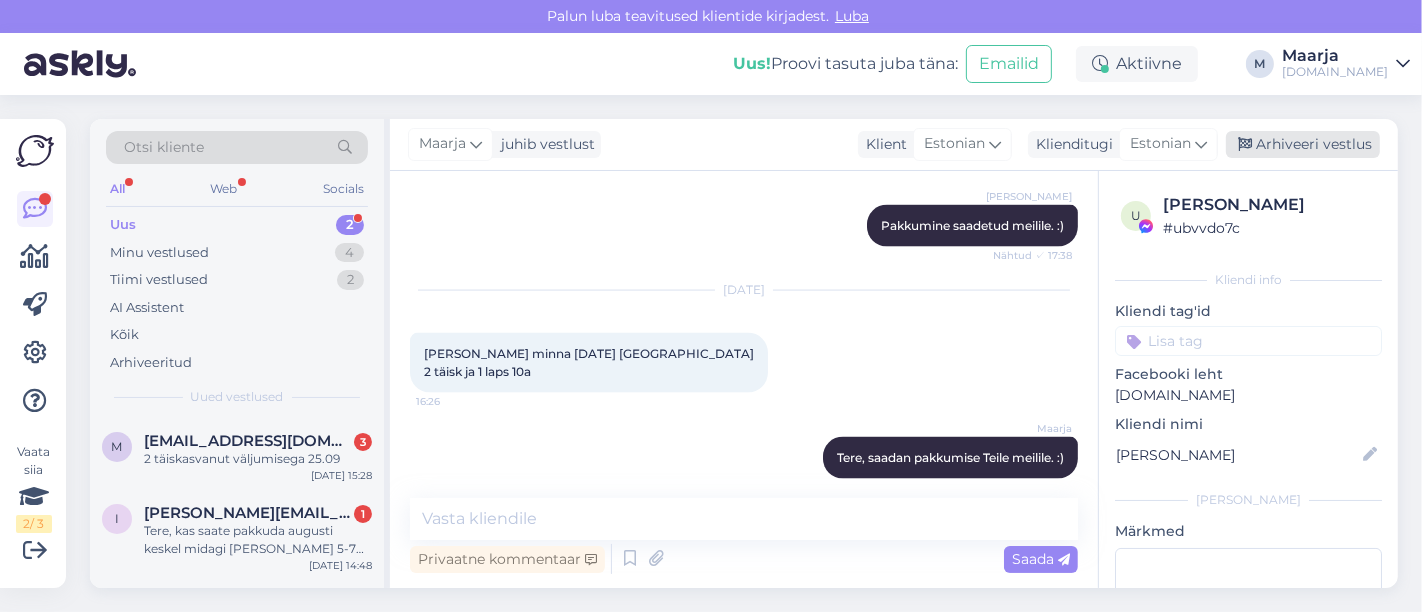 click on "Arhiveeri vestlus" at bounding box center [1303, 144] 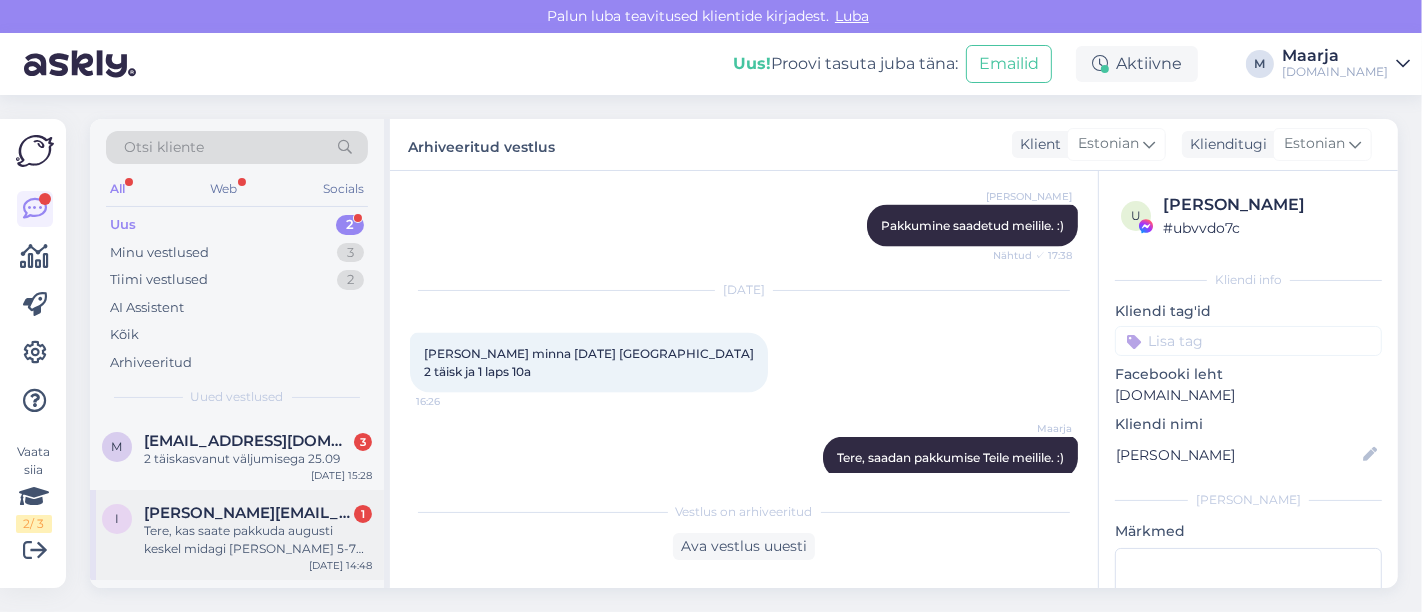 click on "Tere, kas saate pakkuda augusti keskel midagi [PERSON_NAME] 5-7 öò perele 2 täiskadvanu ja 5 last ( 15a, 13a, 11a, 5a 4a)" at bounding box center (258, 540) 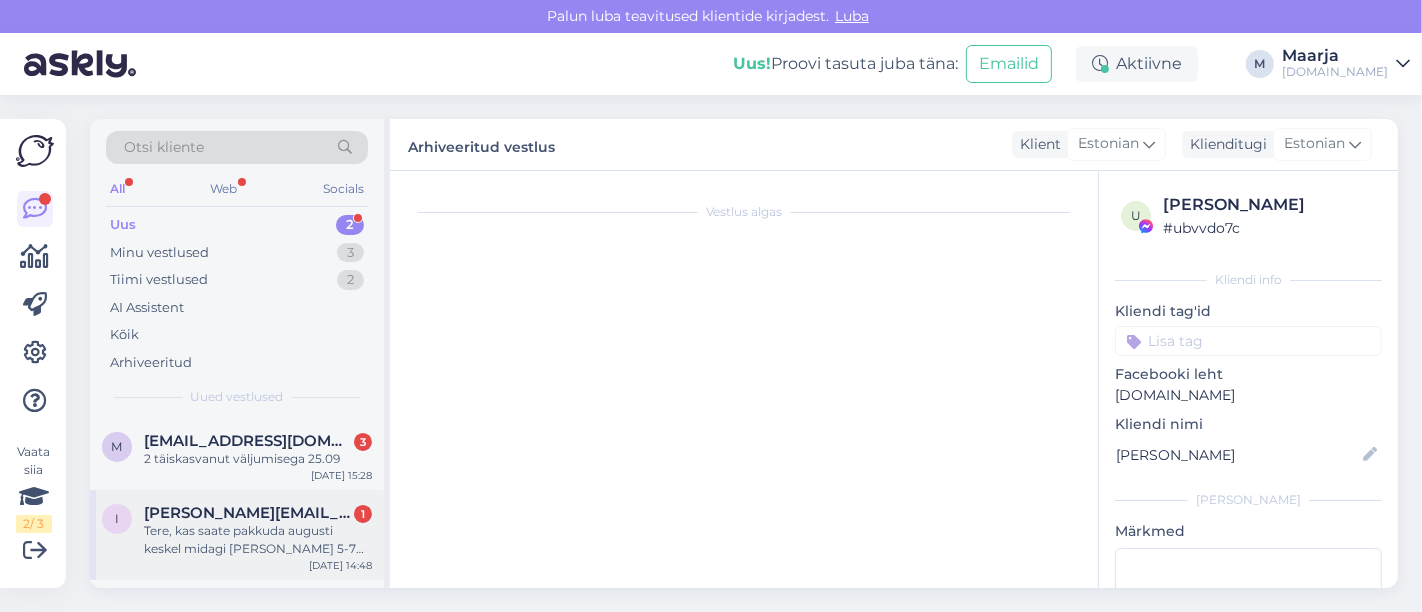 scroll, scrollTop: 0, scrollLeft: 0, axis: both 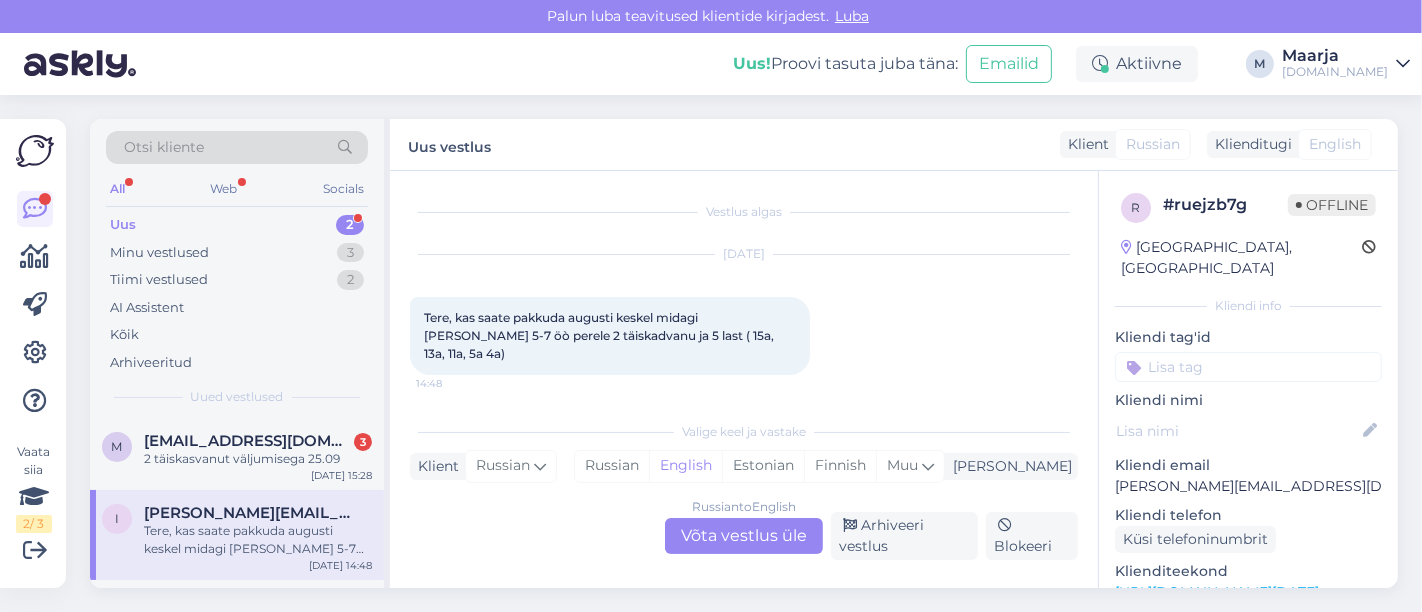 click on "[URL][DOMAIN_NAME][DATE]" at bounding box center (1217, 592) 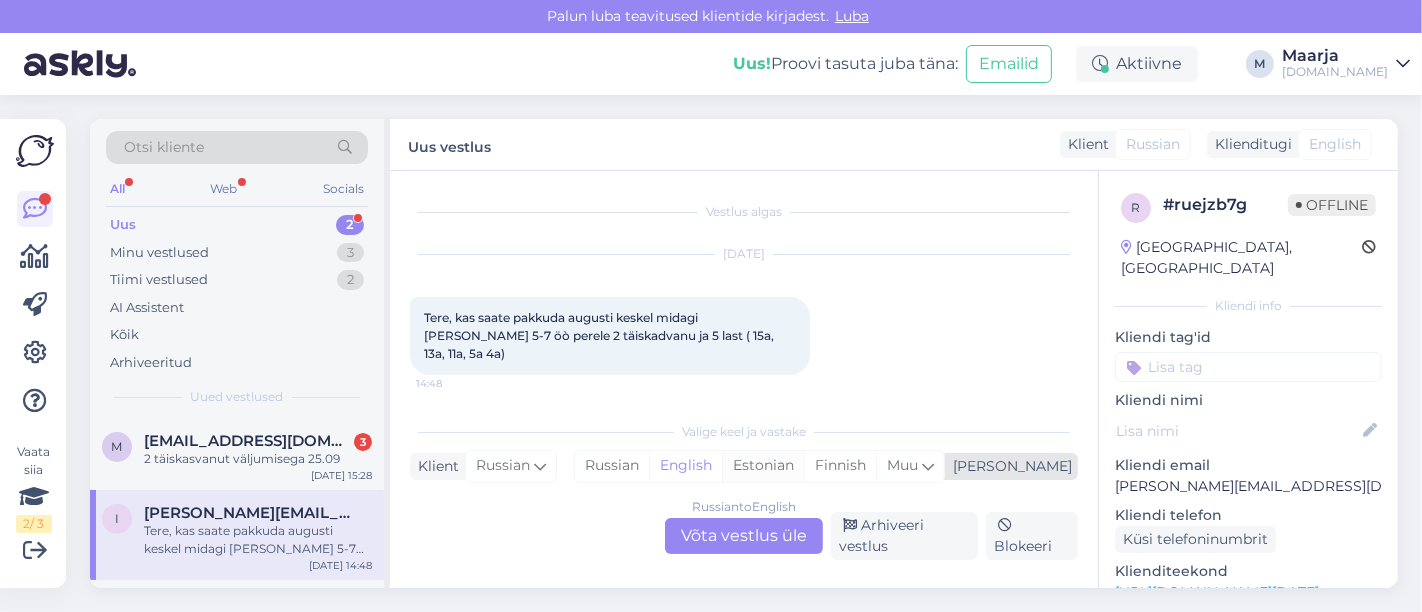 click on "Estonian" at bounding box center [763, 466] 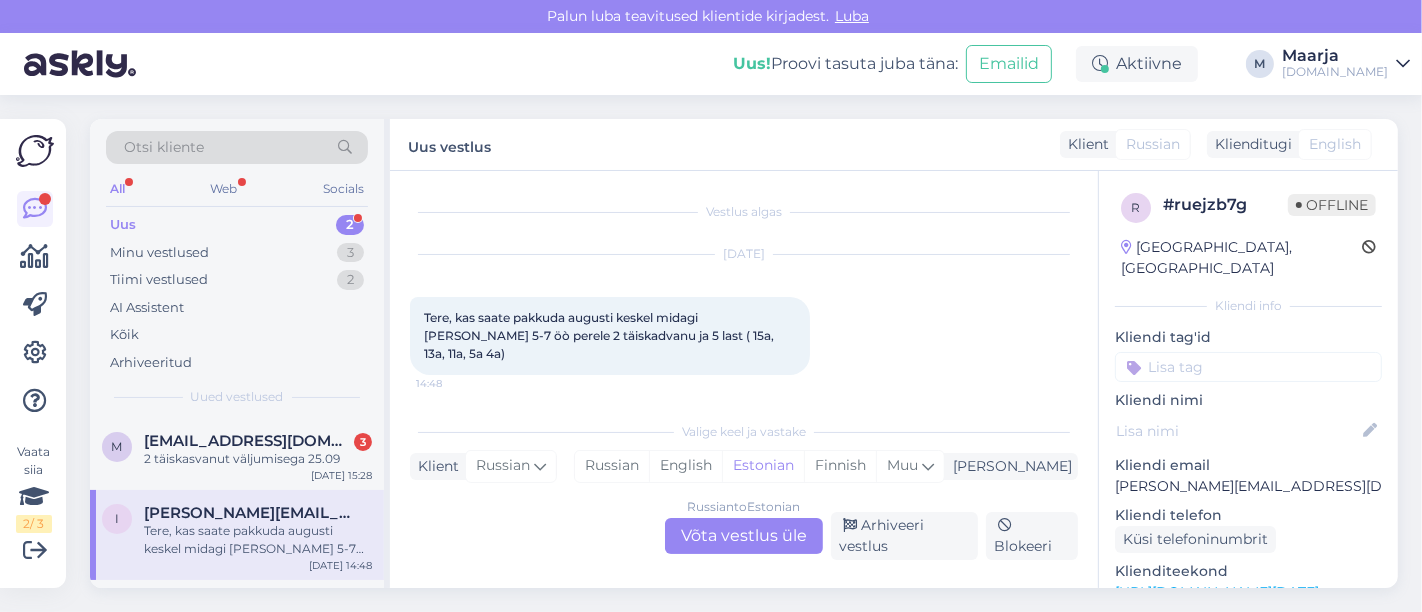 click on "Russian  to  Estonian Võta vestlus üle" at bounding box center [744, 536] 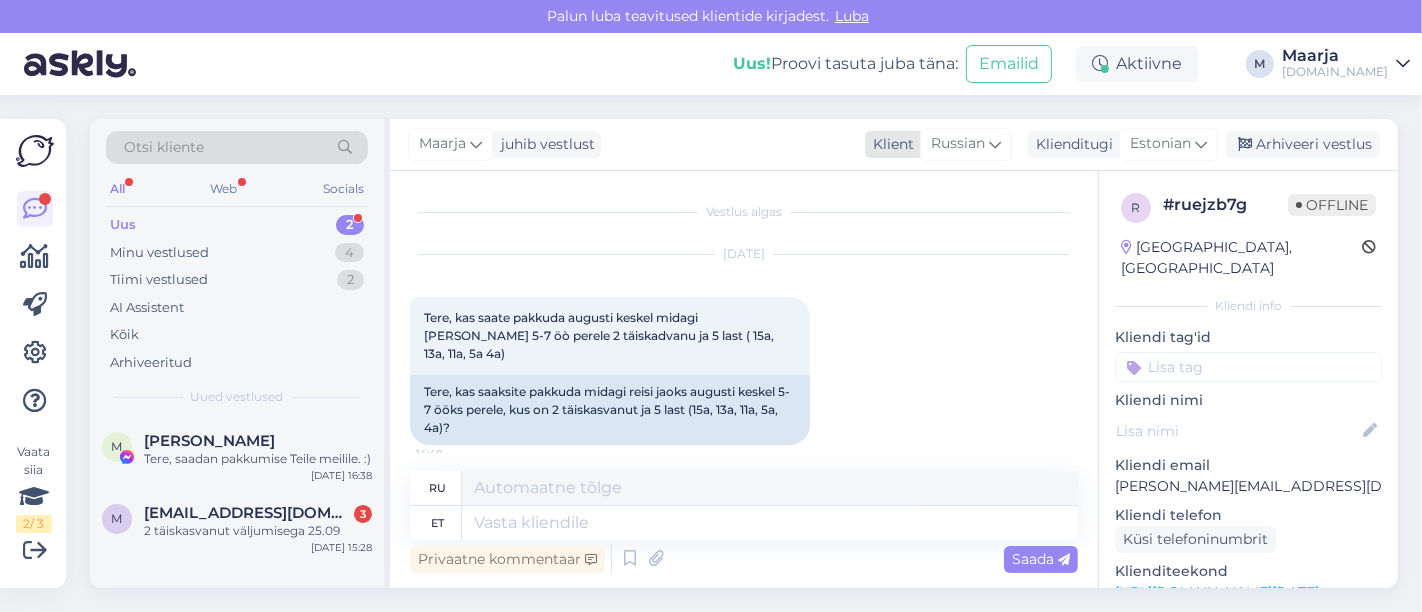 click on "Russian" at bounding box center [958, 144] 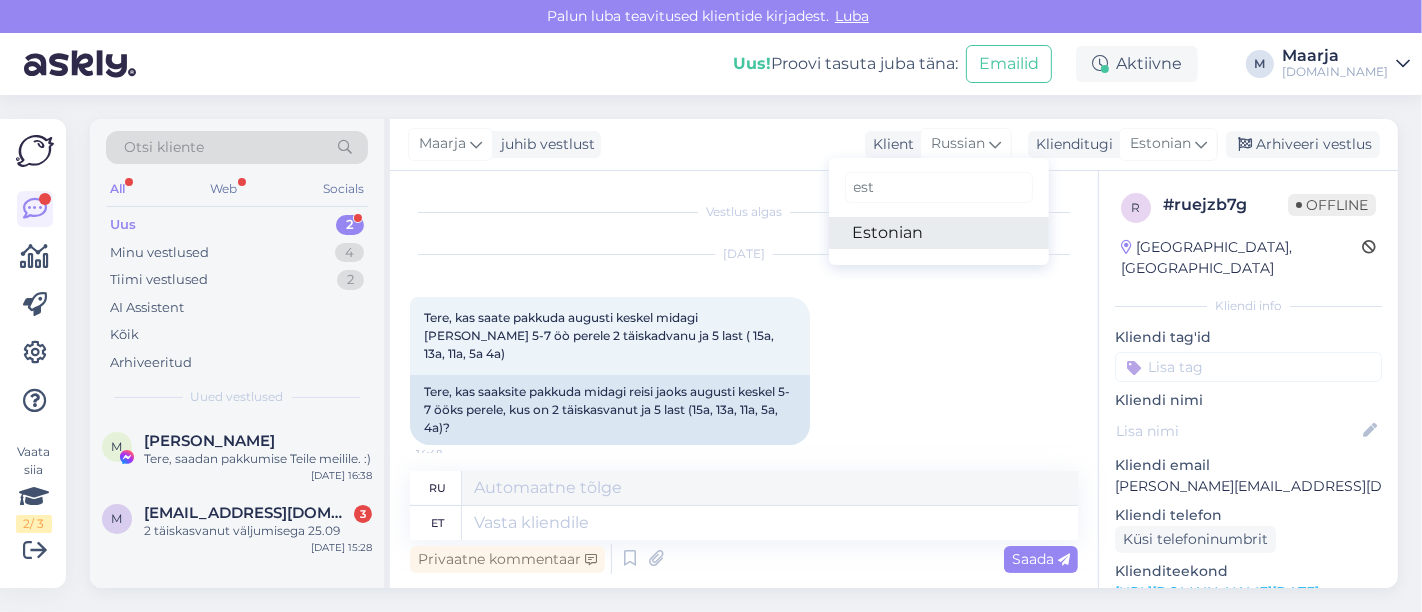type on "est" 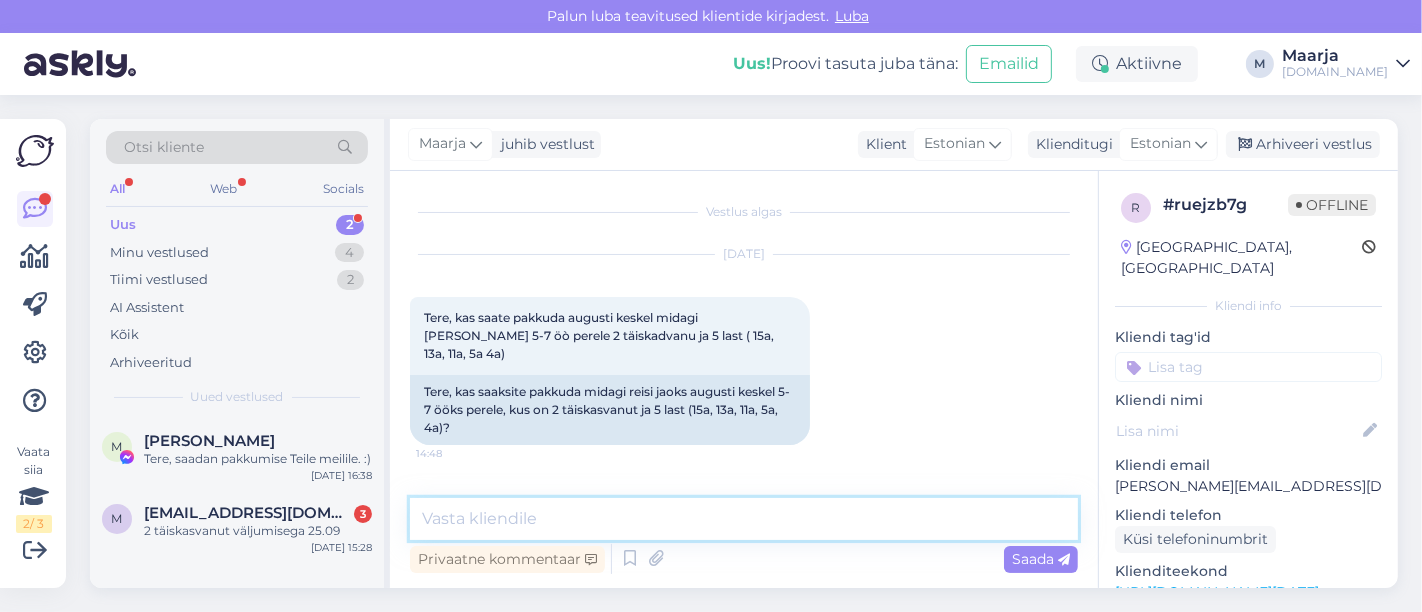 click at bounding box center [744, 519] 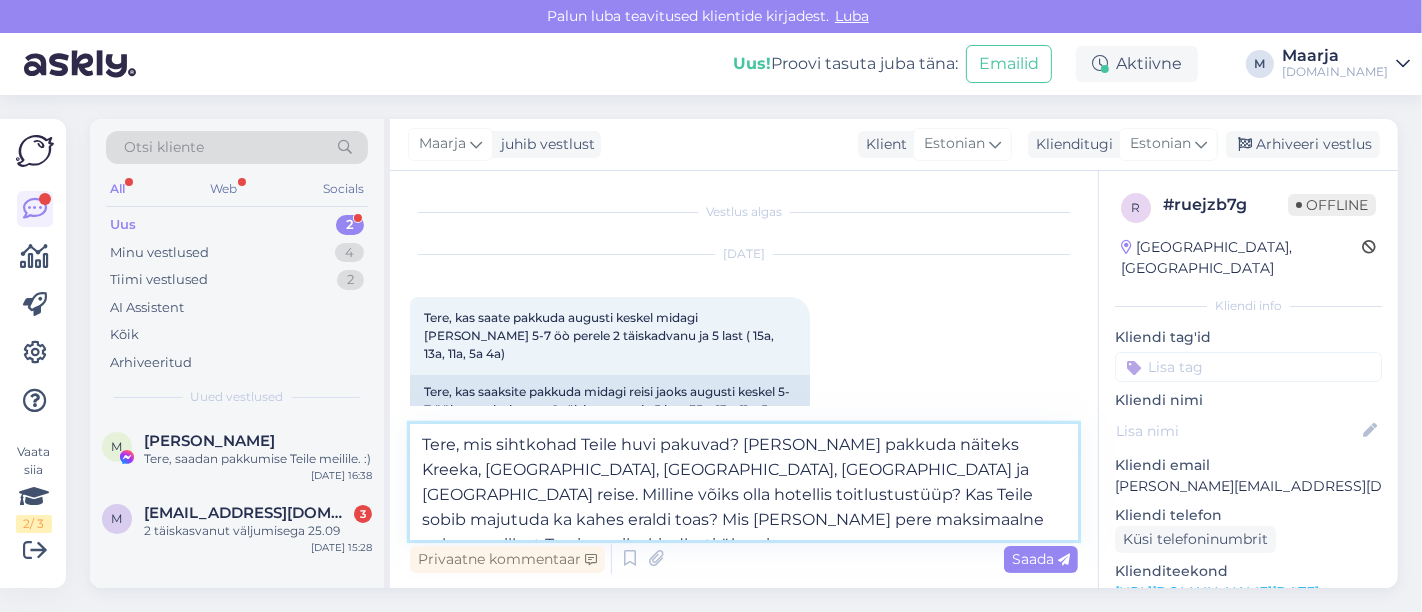 type on "Tere, mis sihtkohad Teile huvi pakuvad? [PERSON_NAME] pakkuda näiteks Kreeka, [GEOGRAPHIC_DATA], [GEOGRAPHIC_DATA], [GEOGRAPHIC_DATA] ja [GEOGRAPHIC_DATA] reise. Milline võiks olla hotellis toitlustustüüp? Kas Teile sobib majutuda ka kahes eraldi toas? Mis [PERSON_NAME] pere maksimaalne eelarve, millest Te ei sooviks kindlasti üle minna?" 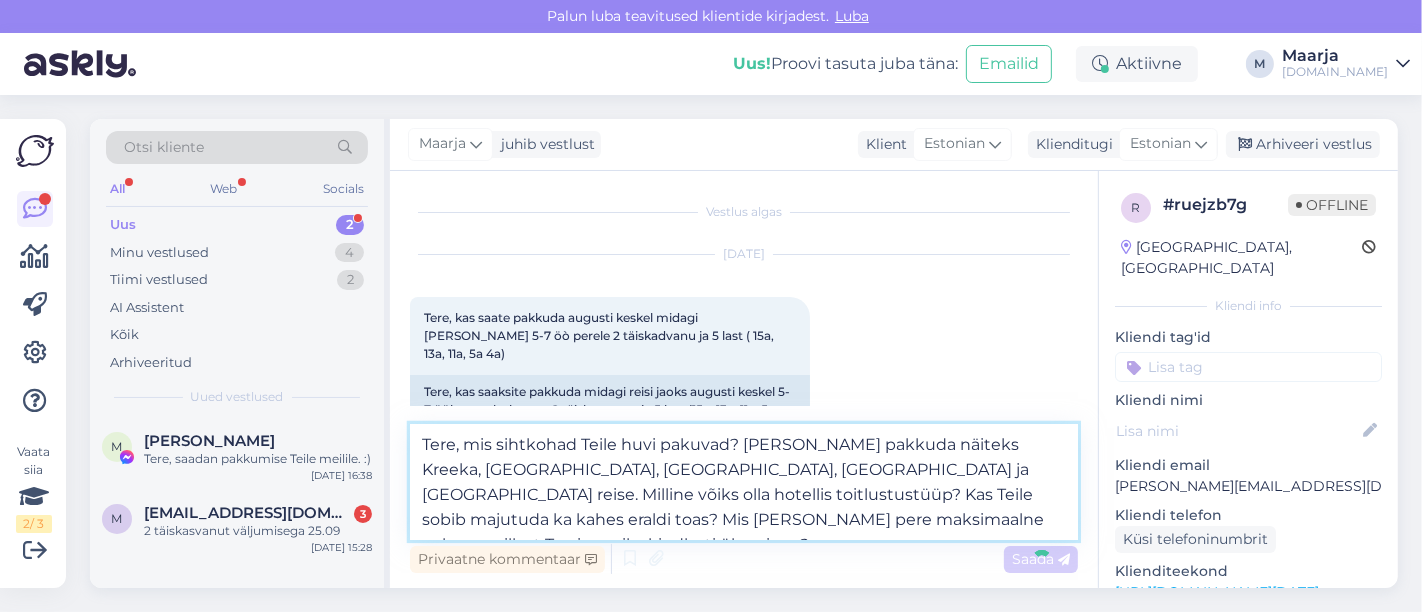type 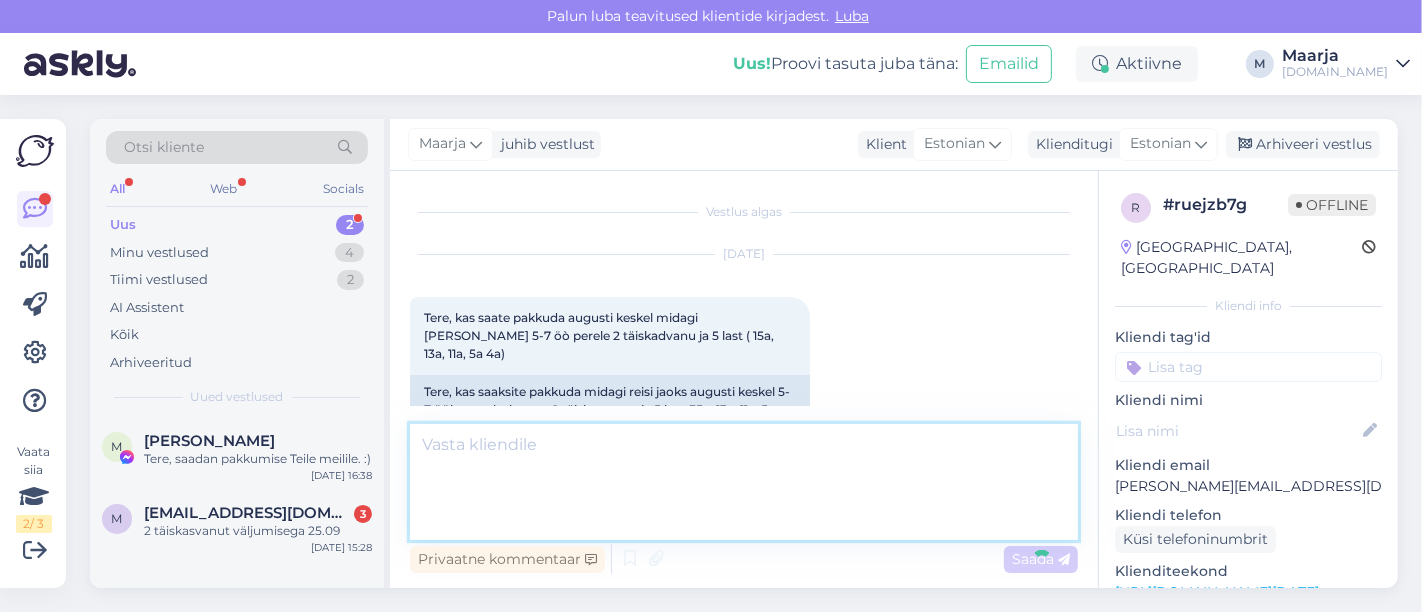 scroll, scrollTop: 144, scrollLeft: 0, axis: vertical 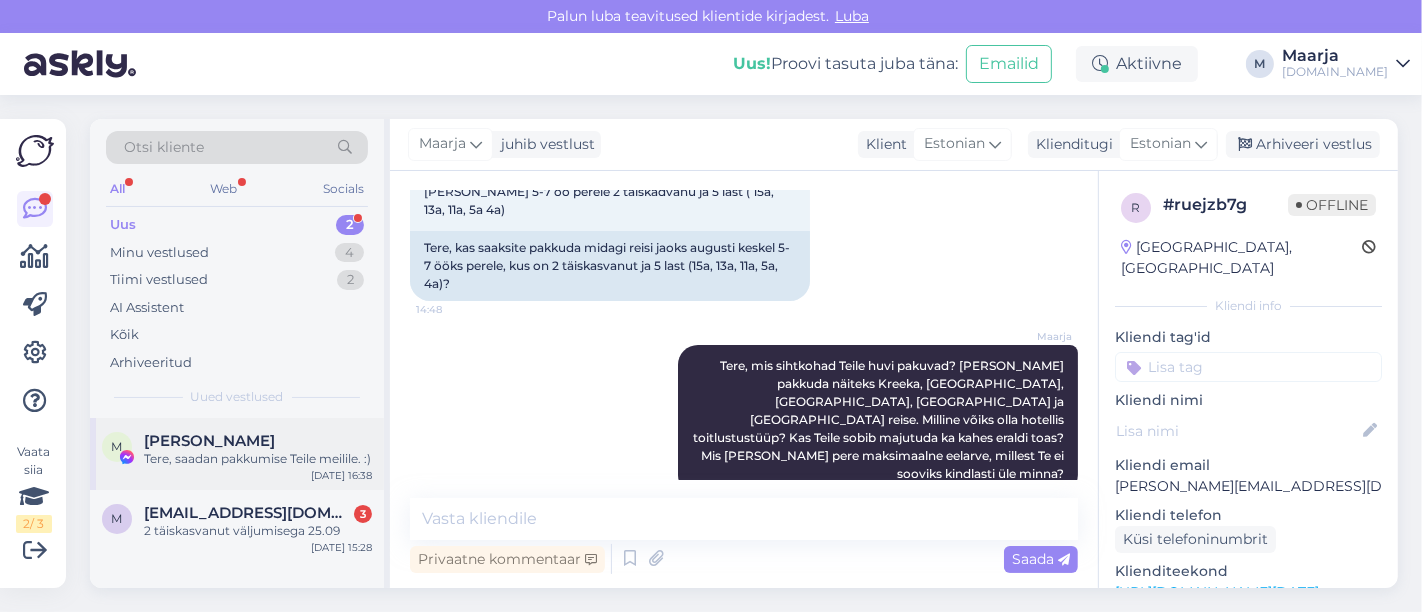 click on "[PERSON_NAME]" at bounding box center [209, 441] 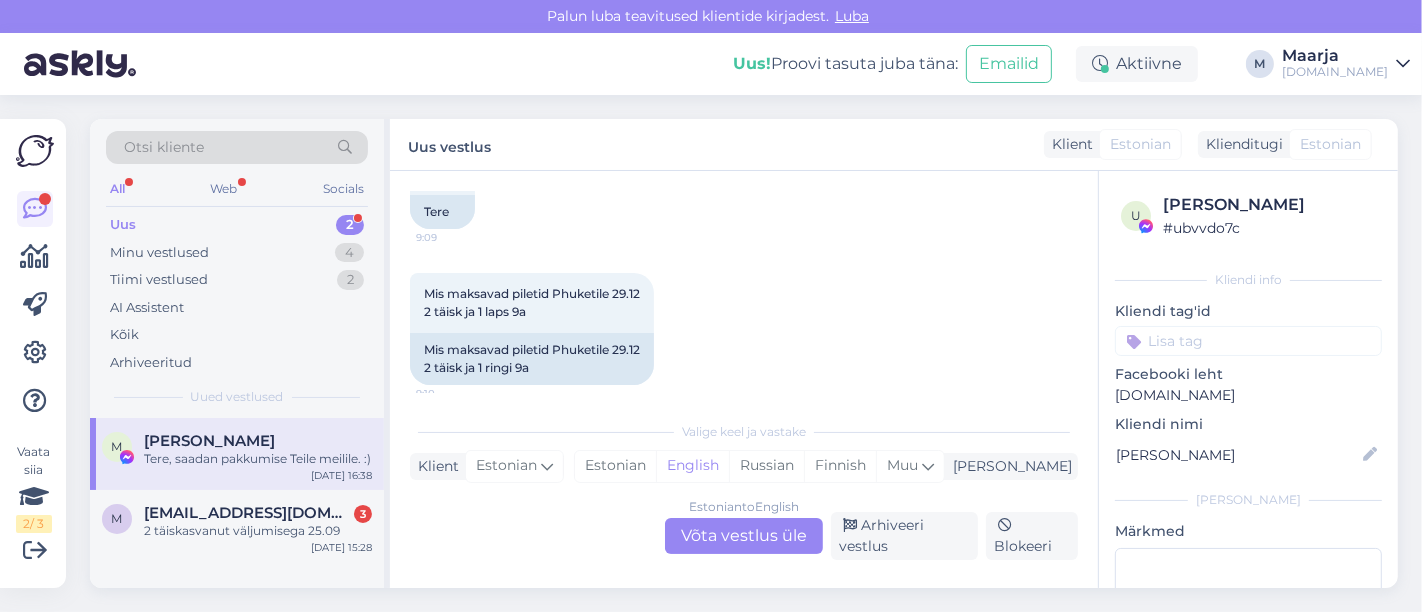 scroll, scrollTop: 2817, scrollLeft: 0, axis: vertical 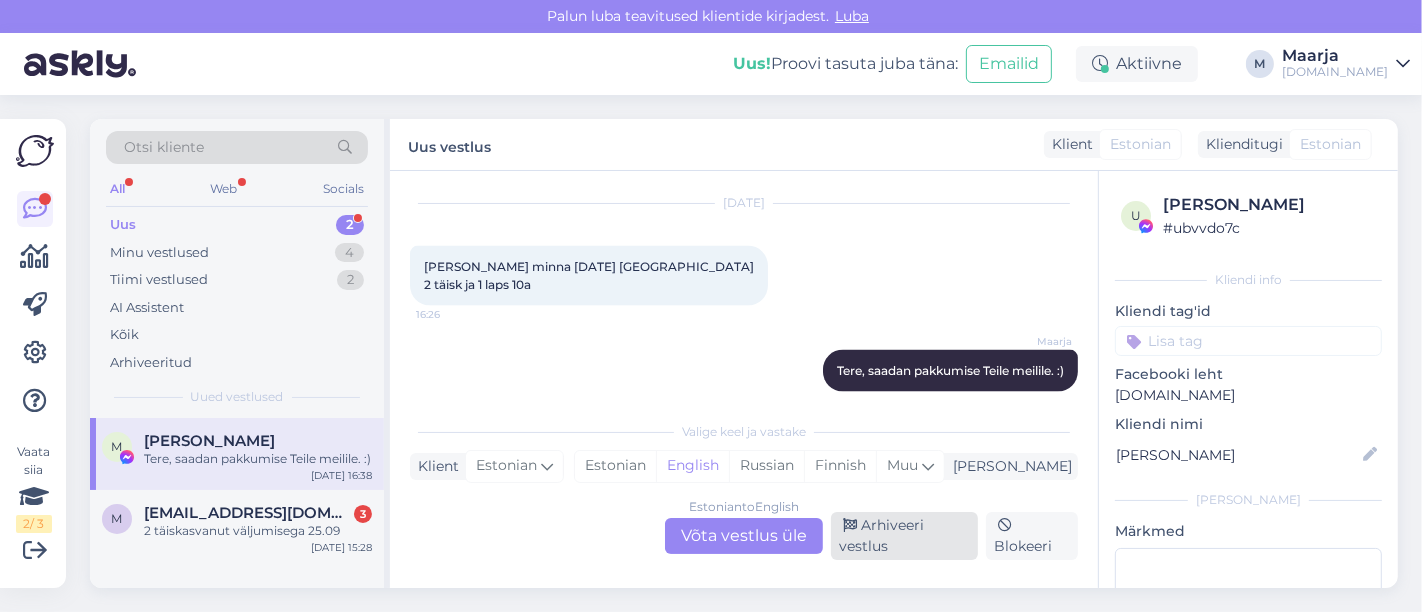 click on "Arhiveeri vestlus" at bounding box center (904, 536) 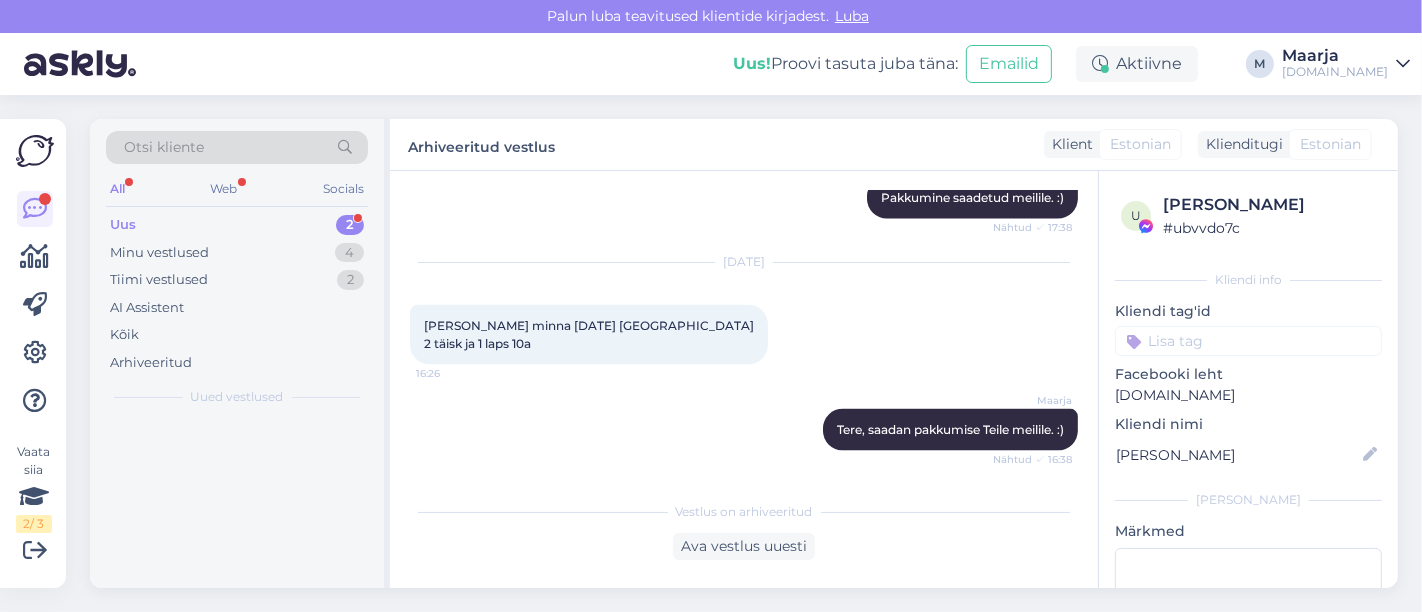 scroll, scrollTop: 2737, scrollLeft: 0, axis: vertical 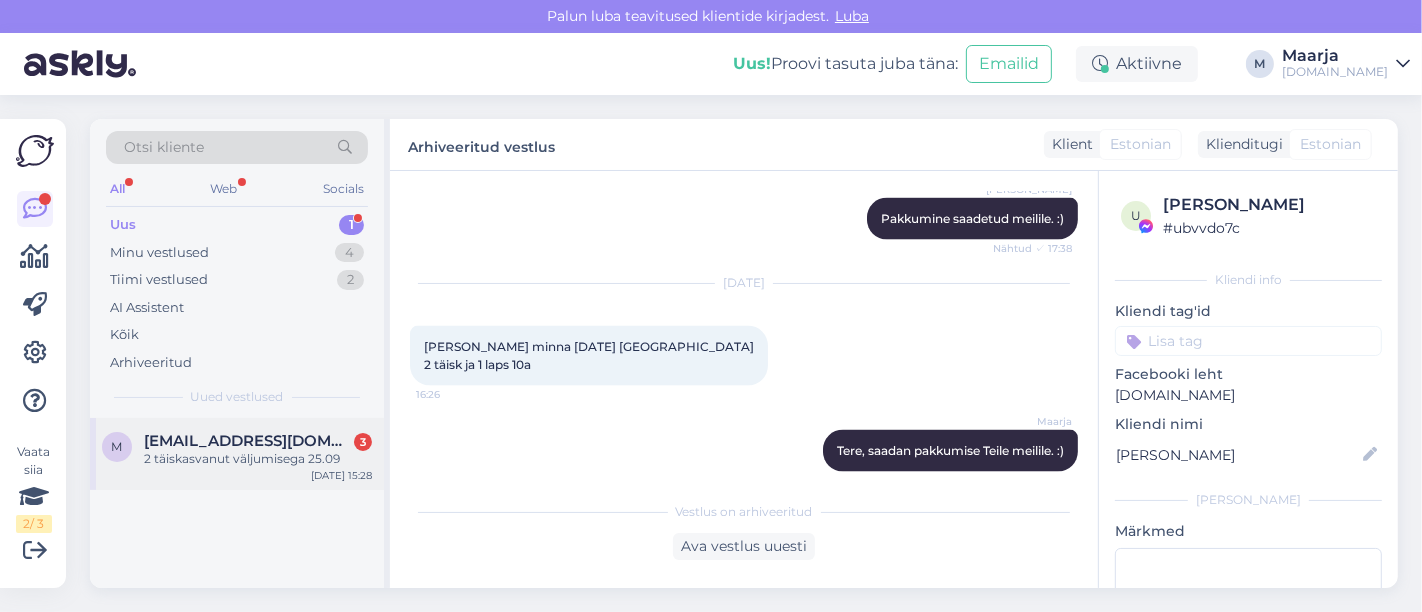 click on "2 täiskasvanut väljumisega 25.09" at bounding box center (258, 459) 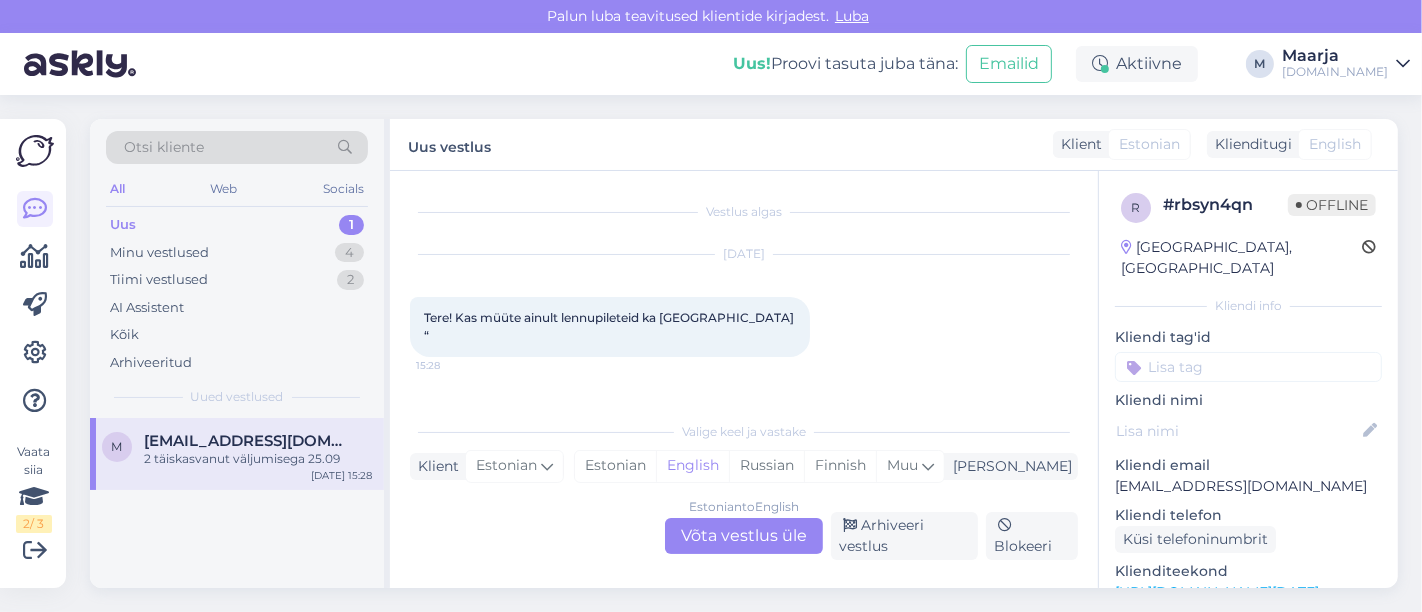 scroll, scrollTop: 2, scrollLeft: 0, axis: vertical 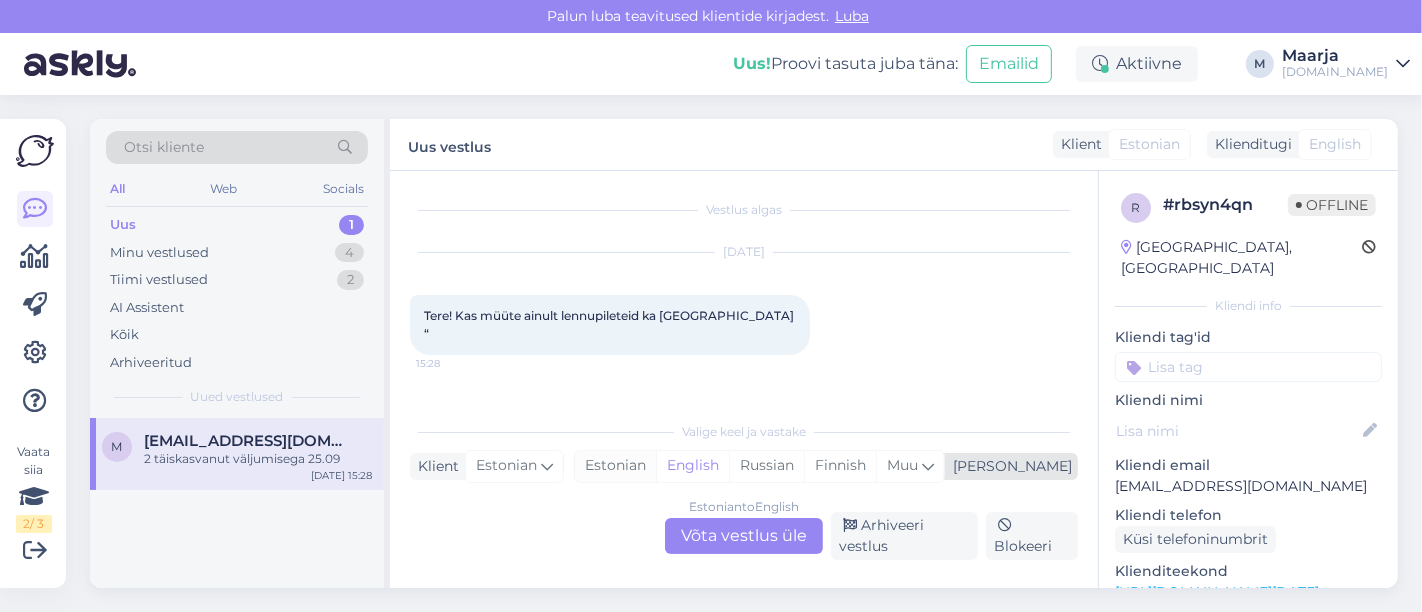 click on "Estonian" at bounding box center (615, 466) 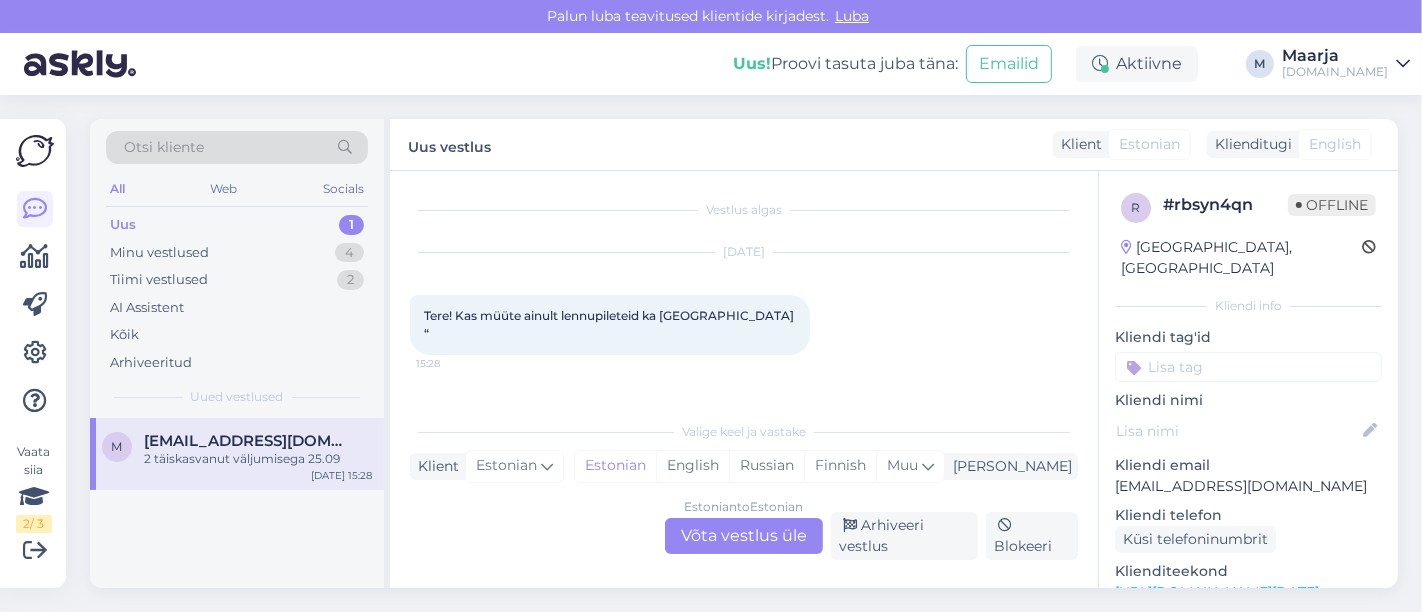 click on "Estonian  to  Estonian Võta vestlus üle" at bounding box center [744, 536] 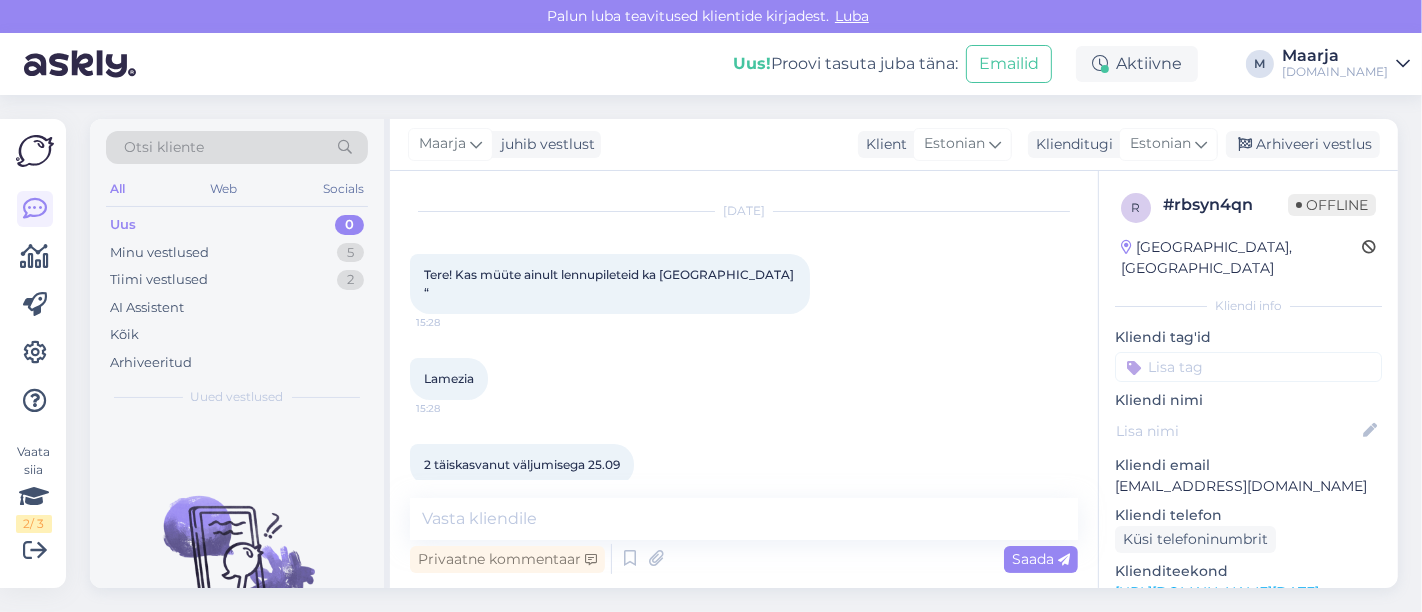 scroll, scrollTop: 51, scrollLeft: 0, axis: vertical 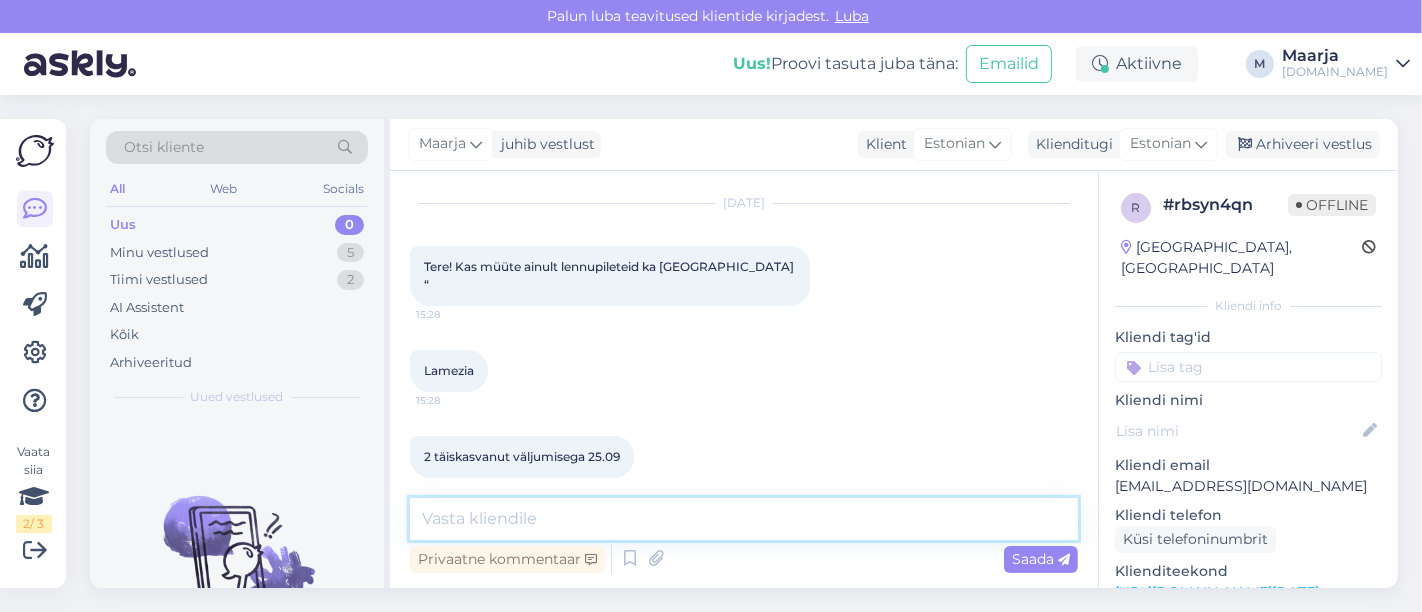 click at bounding box center [744, 519] 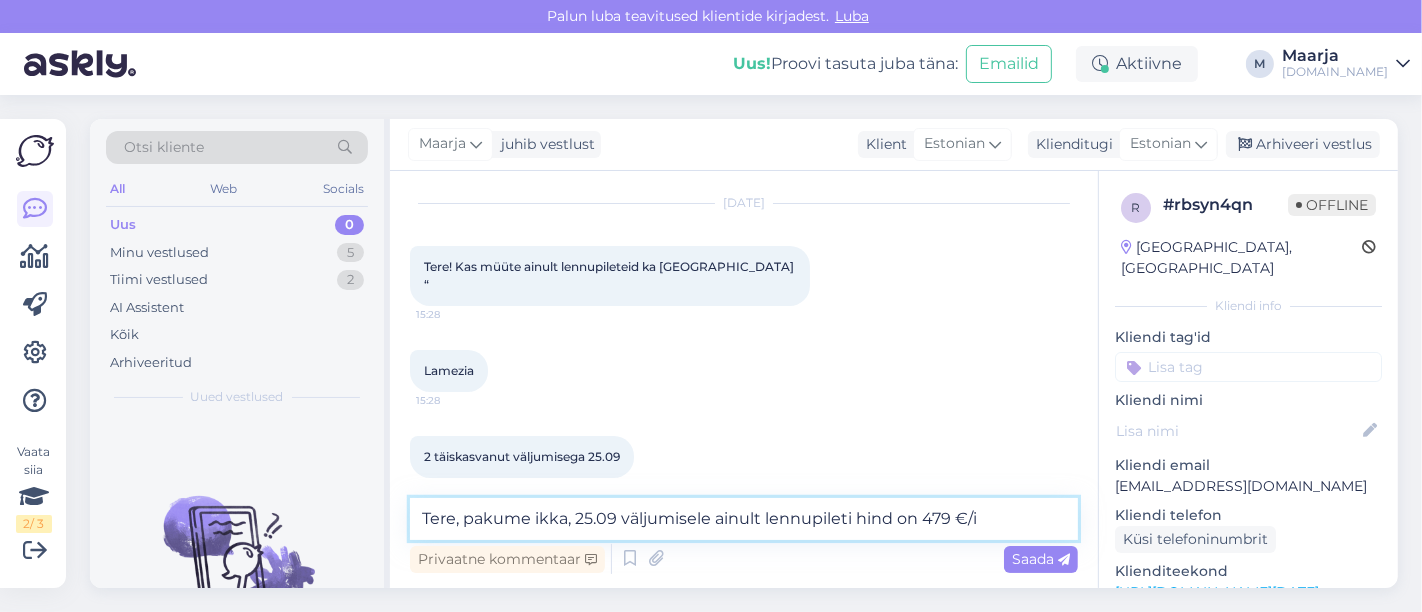 type on "Tere, pakume ikka, 25.09 väljumisele ainult lennupileti hind on 479 €/in" 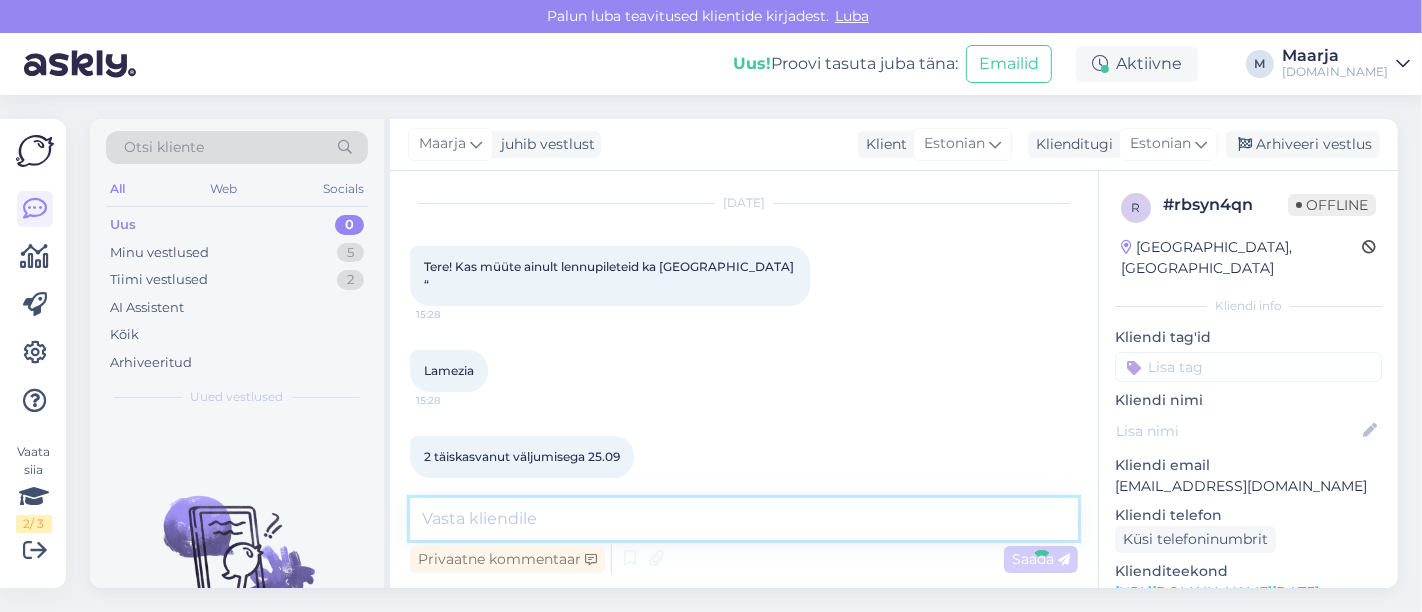 scroll, scrollTop: 156, scrollLeft: 0, axis: vertical 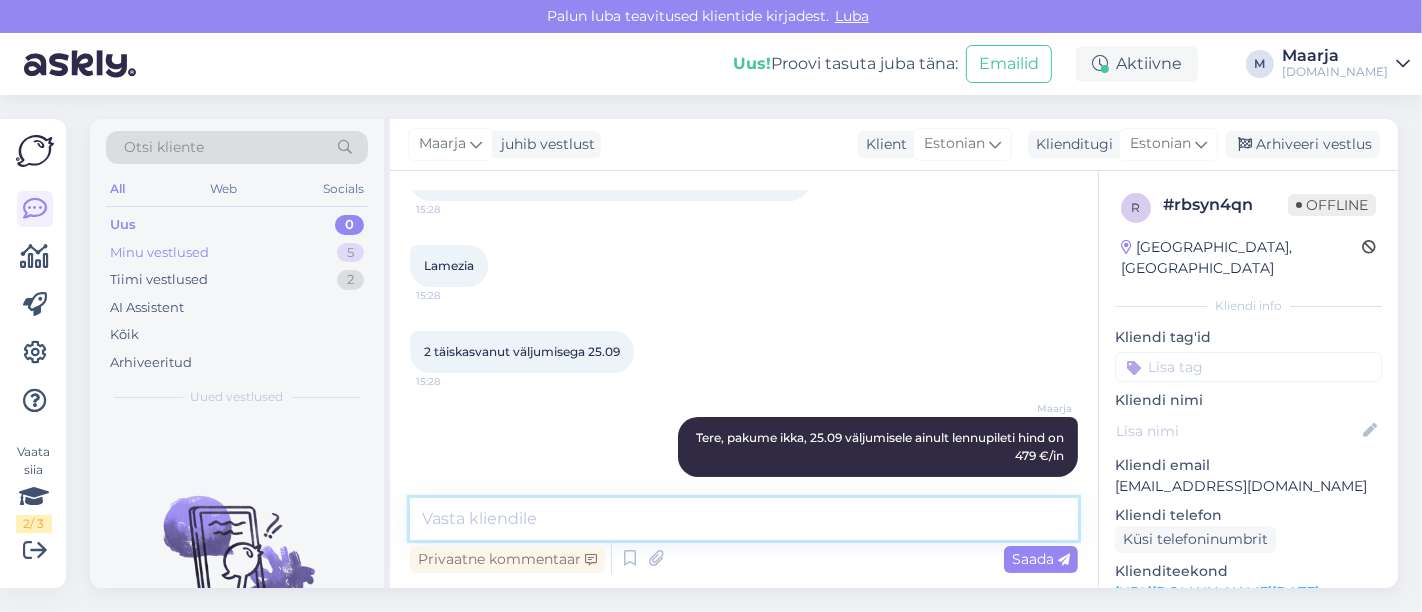 type 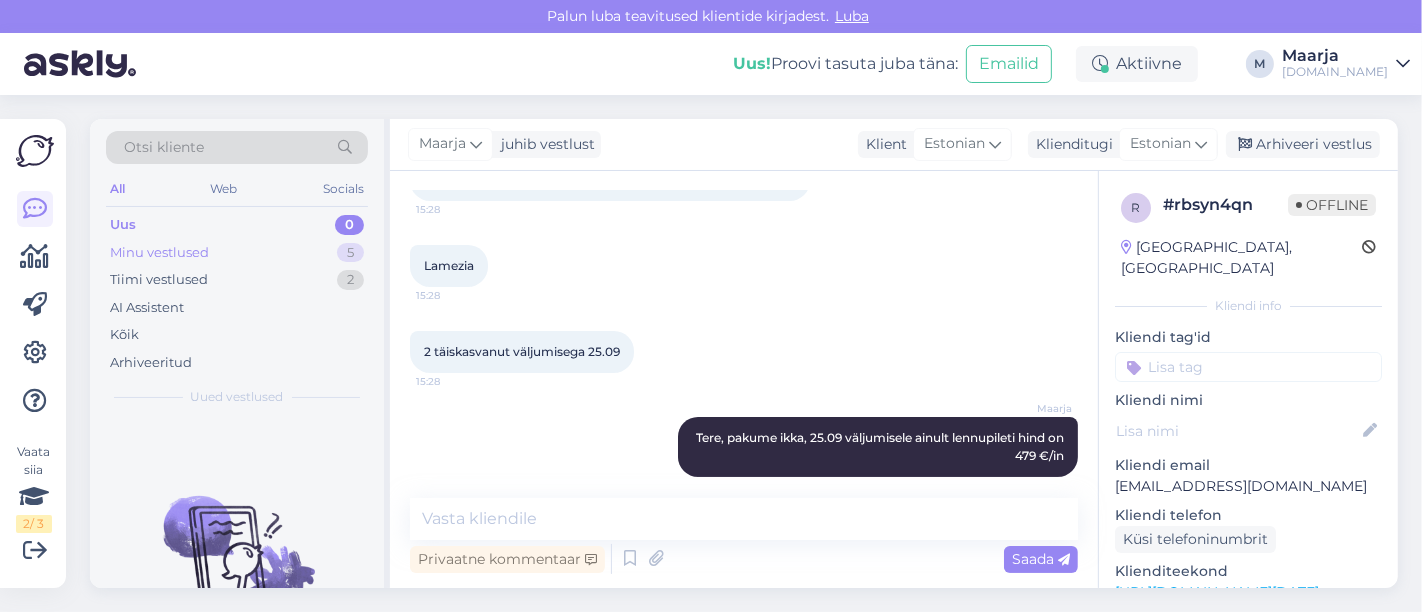 click on "Minu vestlused 5" at bounding box center (237, 253) 